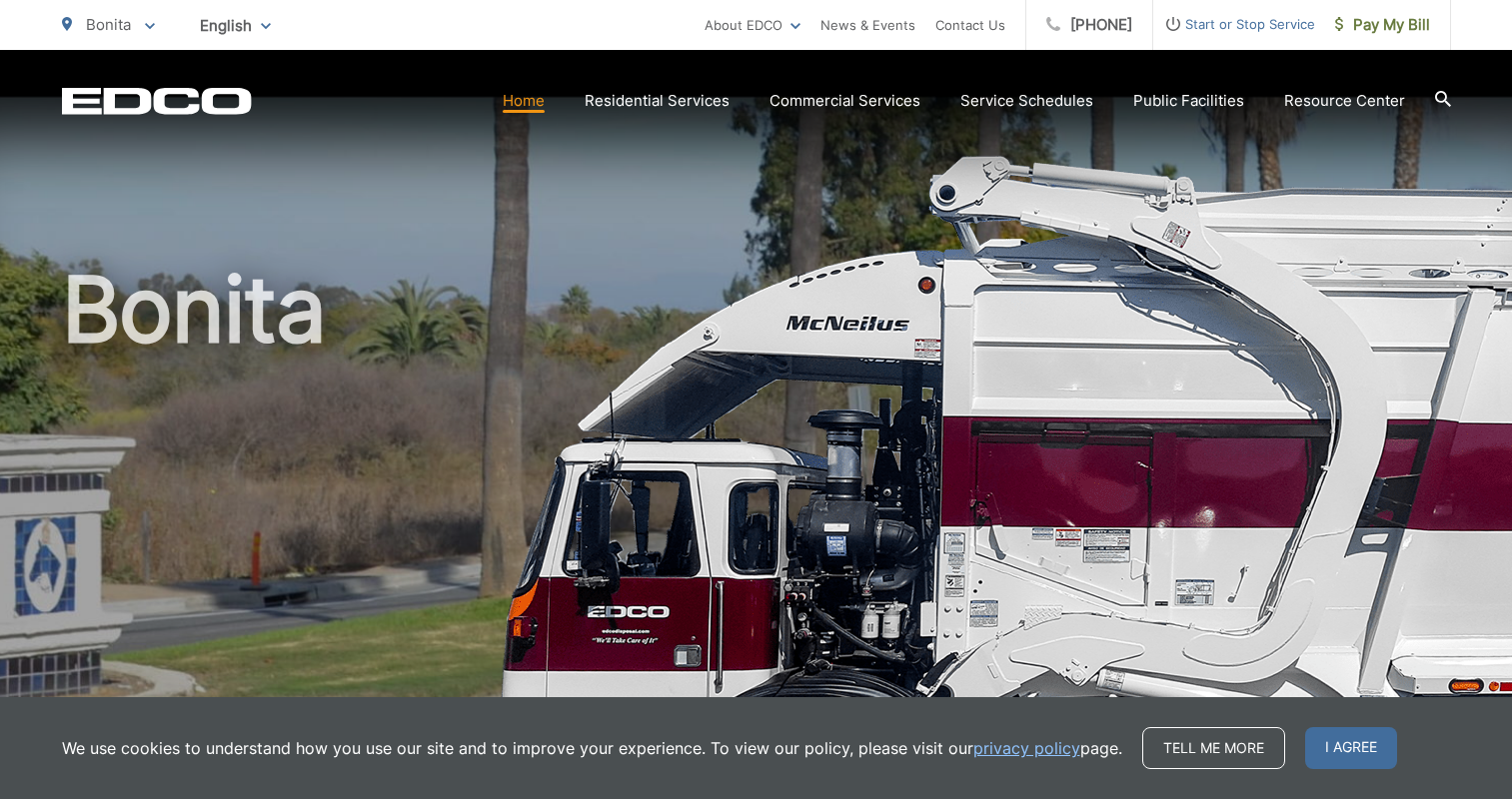 scroll, scrollTop: 0, scrollLeft: 0, axis: both 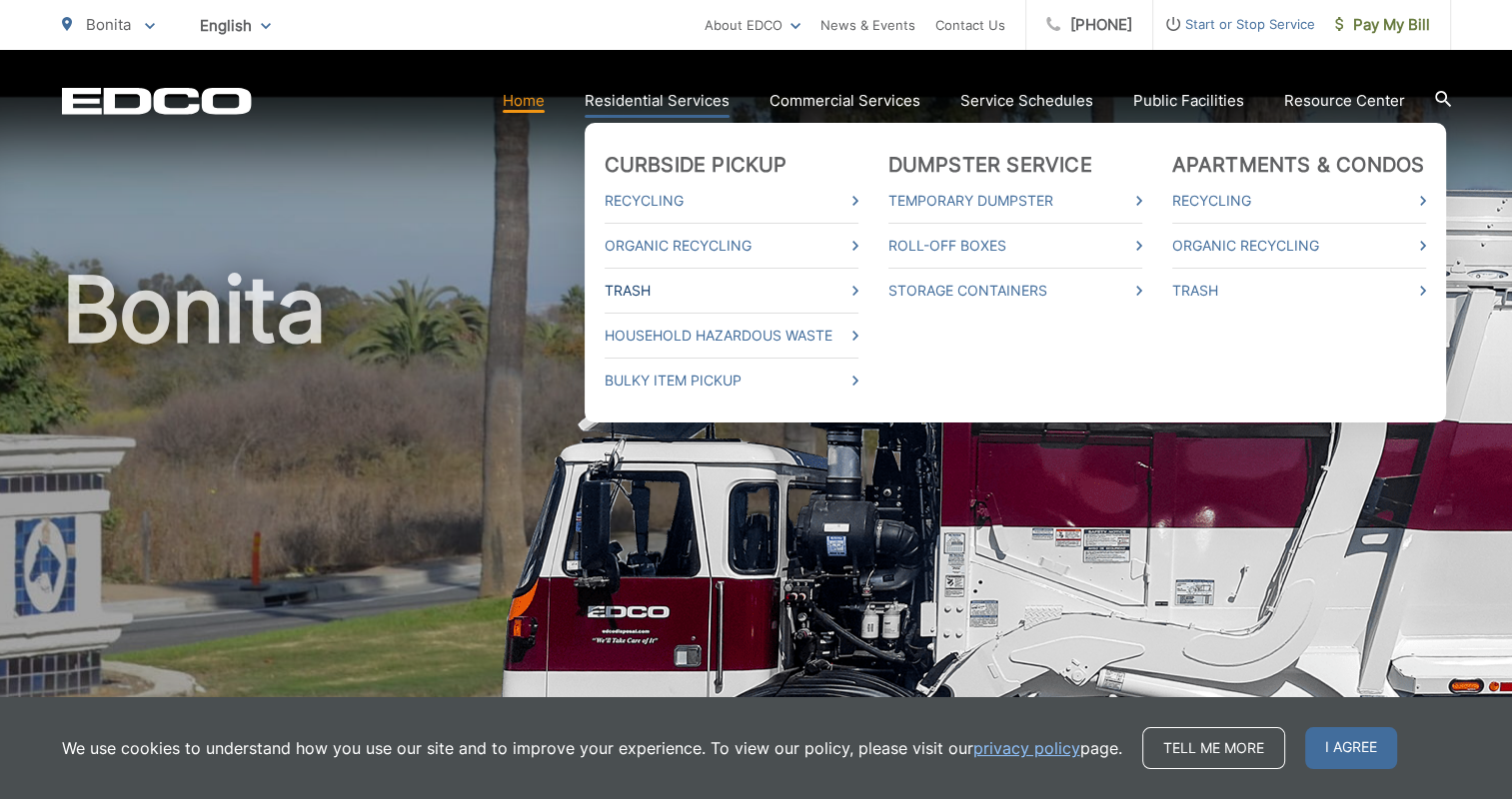 drag, startPoint x: 868, startPoint y: 276, endPoint x: 857, endPoint y: 292, distance: 19.416488 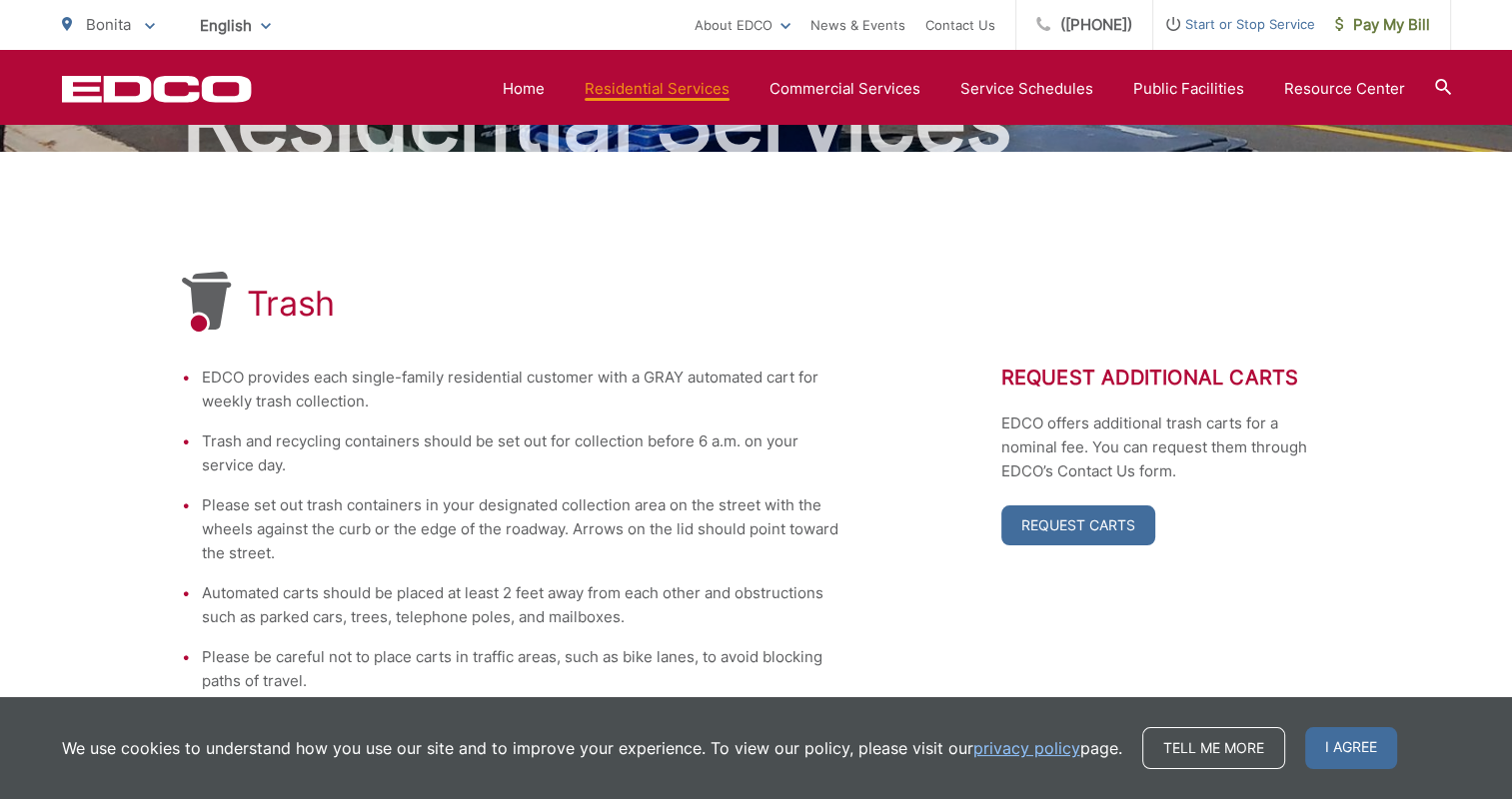 scroll, scrollTop: 0, scrollLeft: 0, axis: both 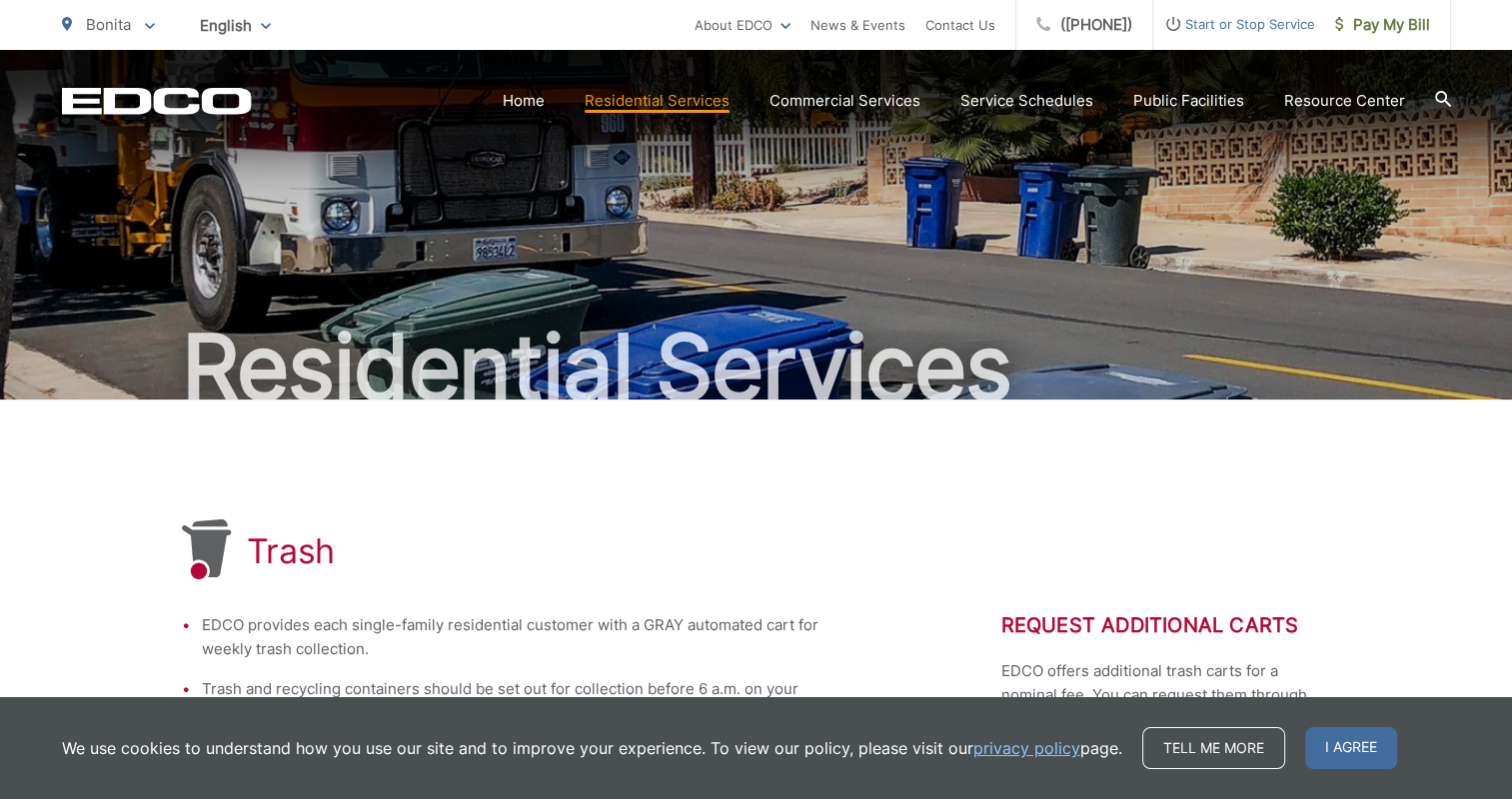 click on "Home
Residential Services
Curbside Pickup
Recycling
Organic Recycling
Trash
Household Hazardous Waste
Bulky Item Pickup
Dumpster Service
Temporary Dumpster
Roll-Off Boxes
Storage Containers
Apartments & Condos
Recycling
Organic Recycling
Trash
Commercial Services
Commercial Services
Recycling
Organic Recycling
Trash
Roll-Off Boxes
Forklift Maintenance
Construction & Demolition
Dumpsters
Roll-Off Boxes" at bounding box center (851, 101) 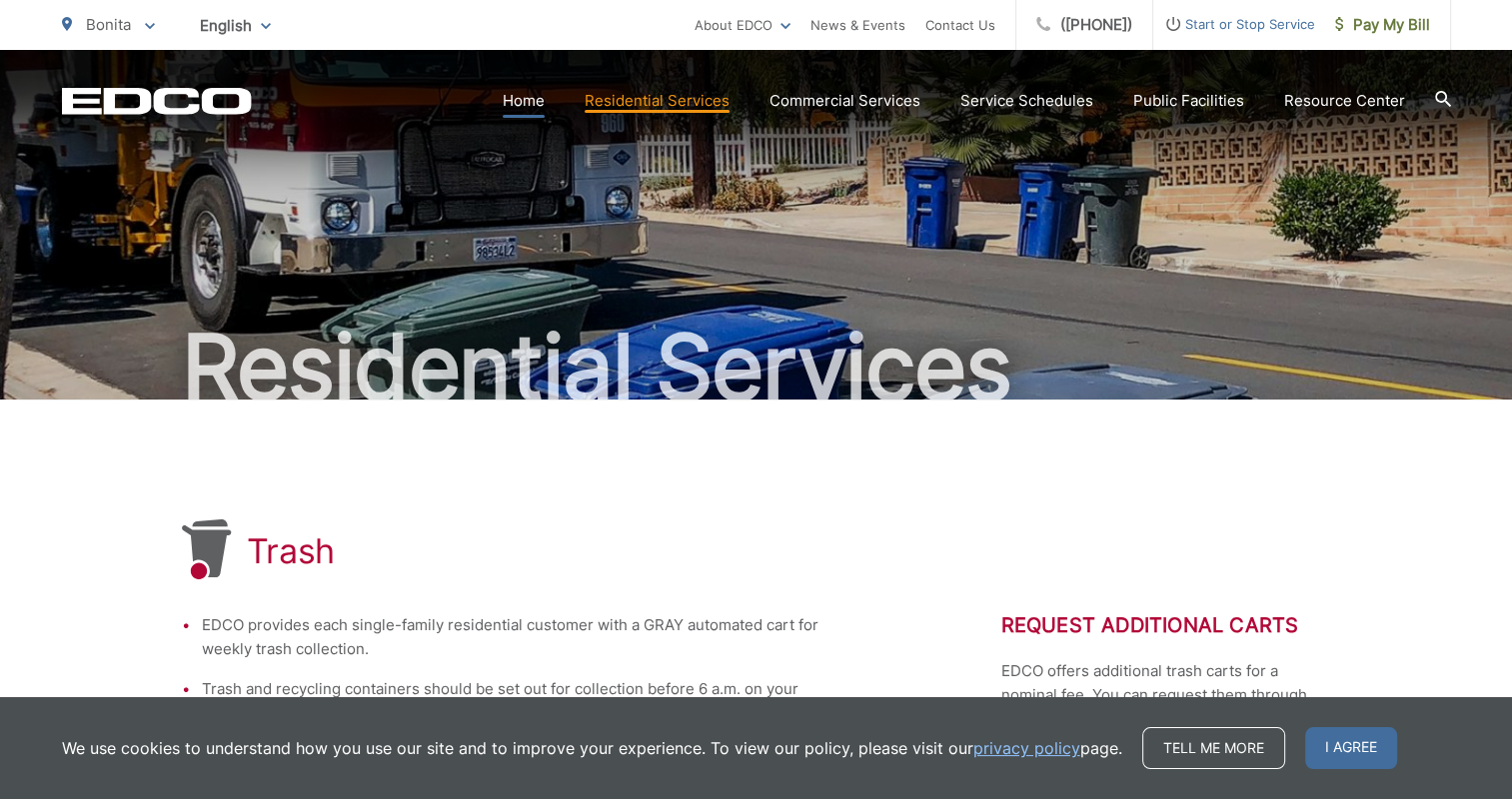 click on "Home" at bounding box center [524, 101] 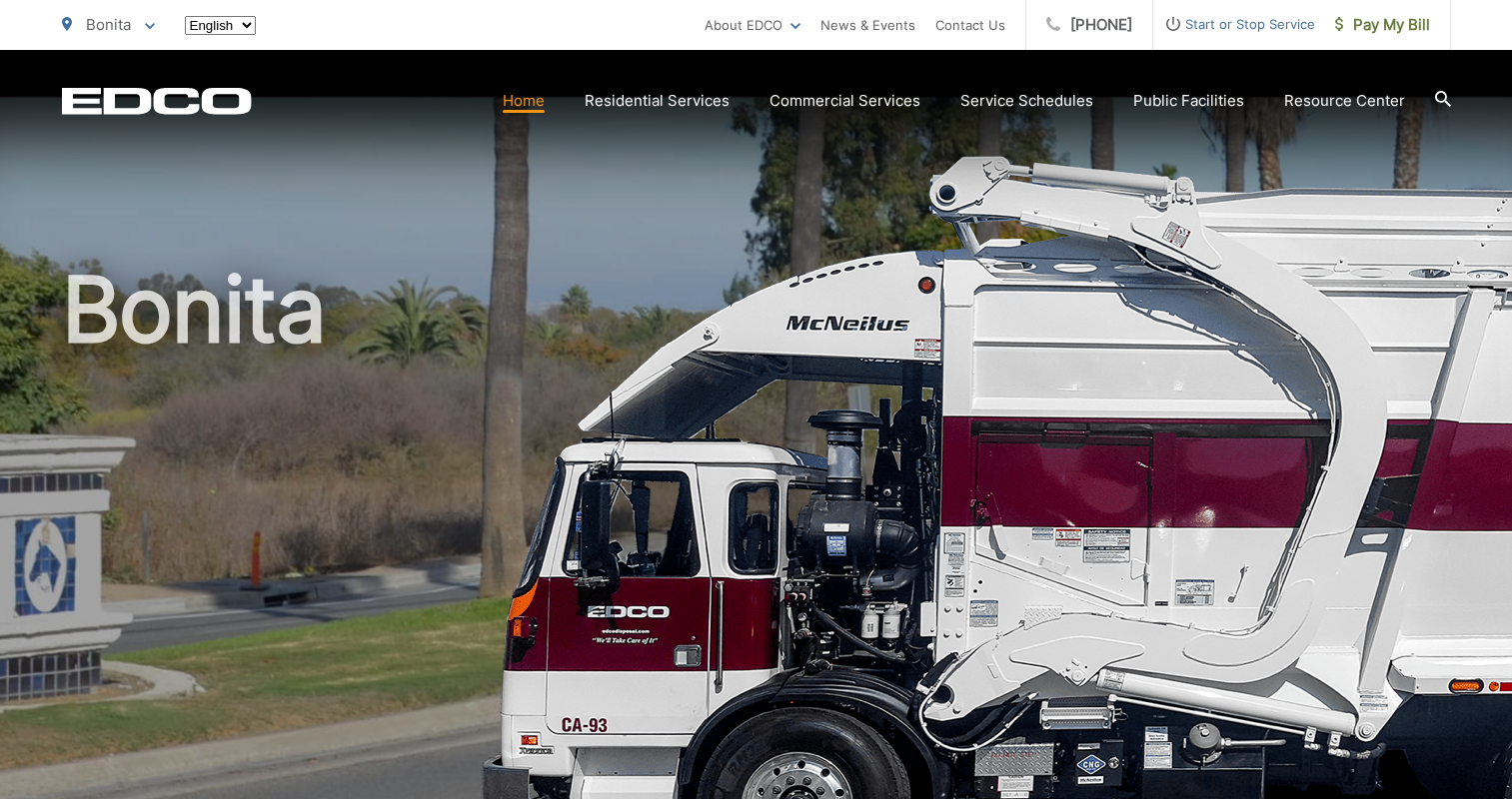 scroll, scrollTop: 0, scrollLeft: 0, axis: both 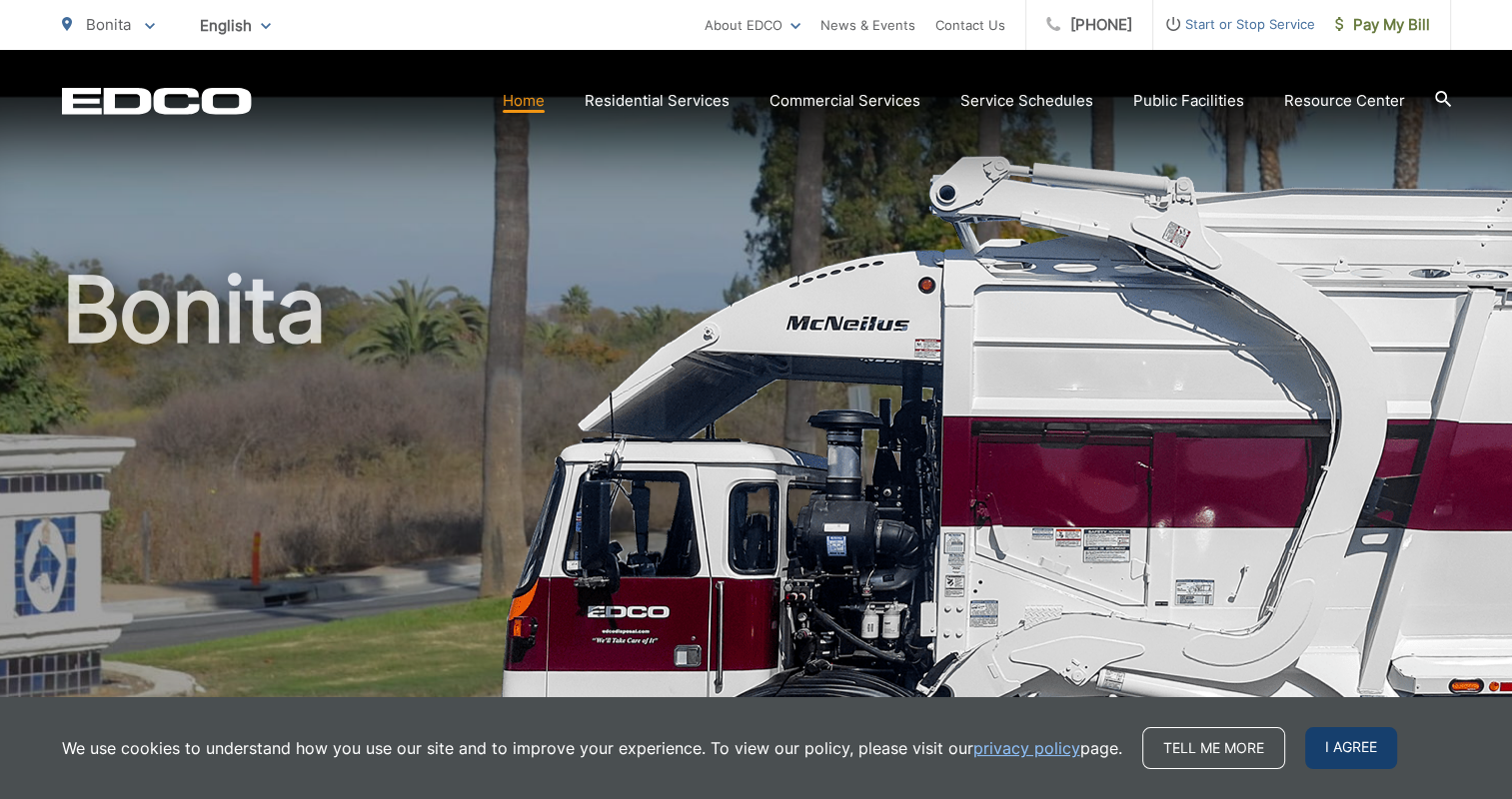 click on "I agree" at bounding box center (1351, 748) 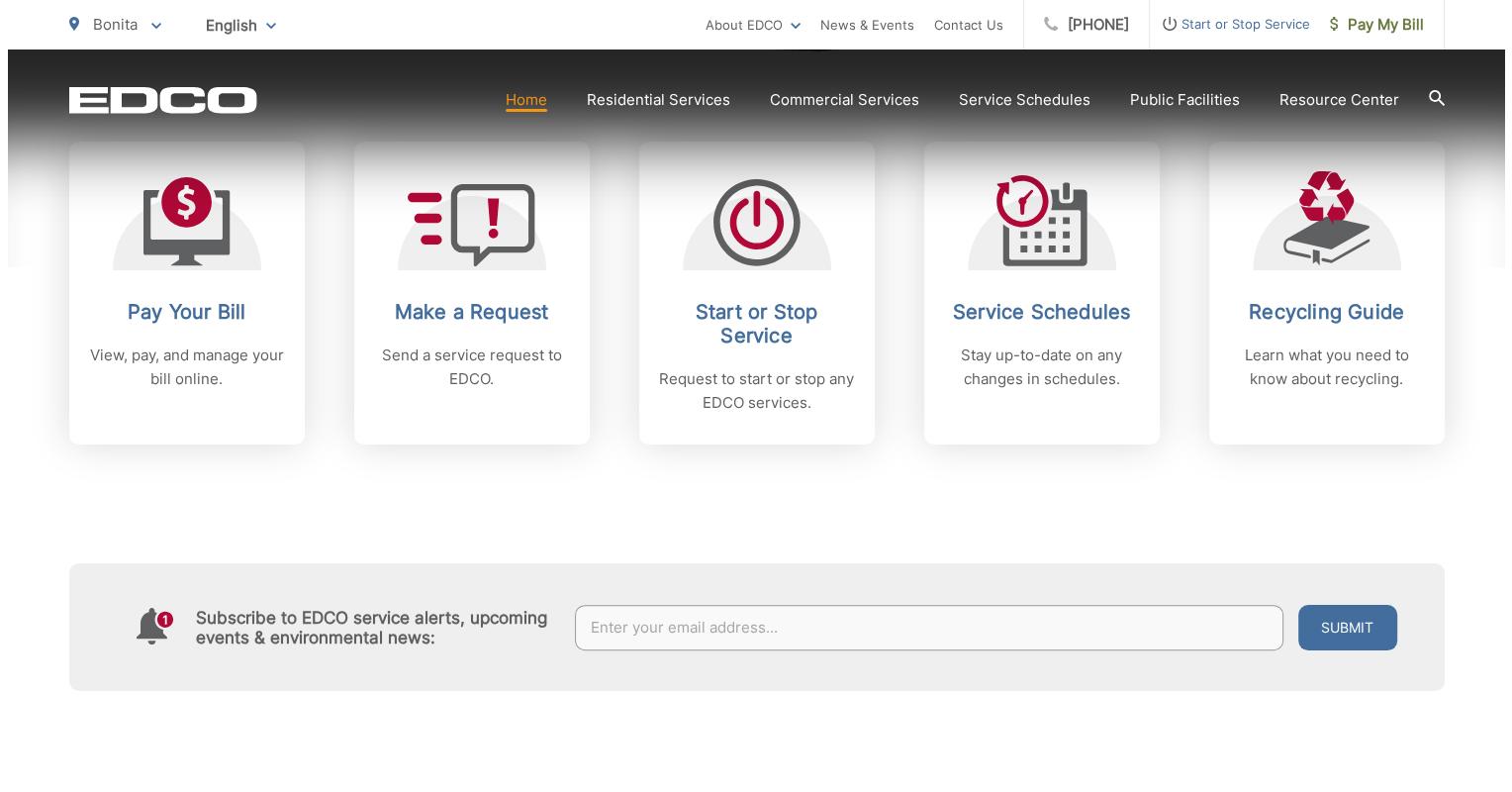 scroll, scrollTop: 847, scrollLeft: 0, axis: vertical 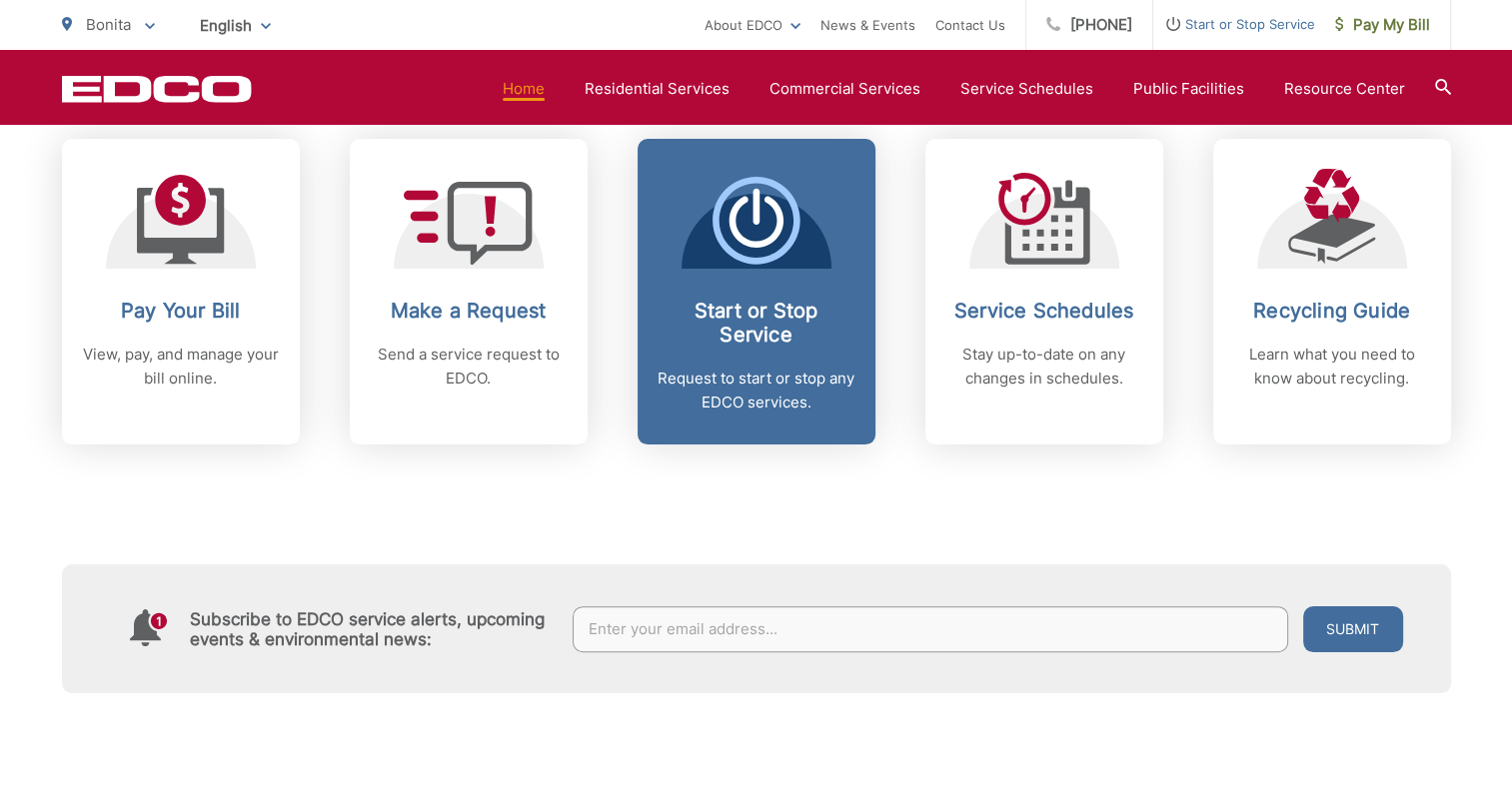 click on "Start or Stop Service" at bounding box center [756, 323] 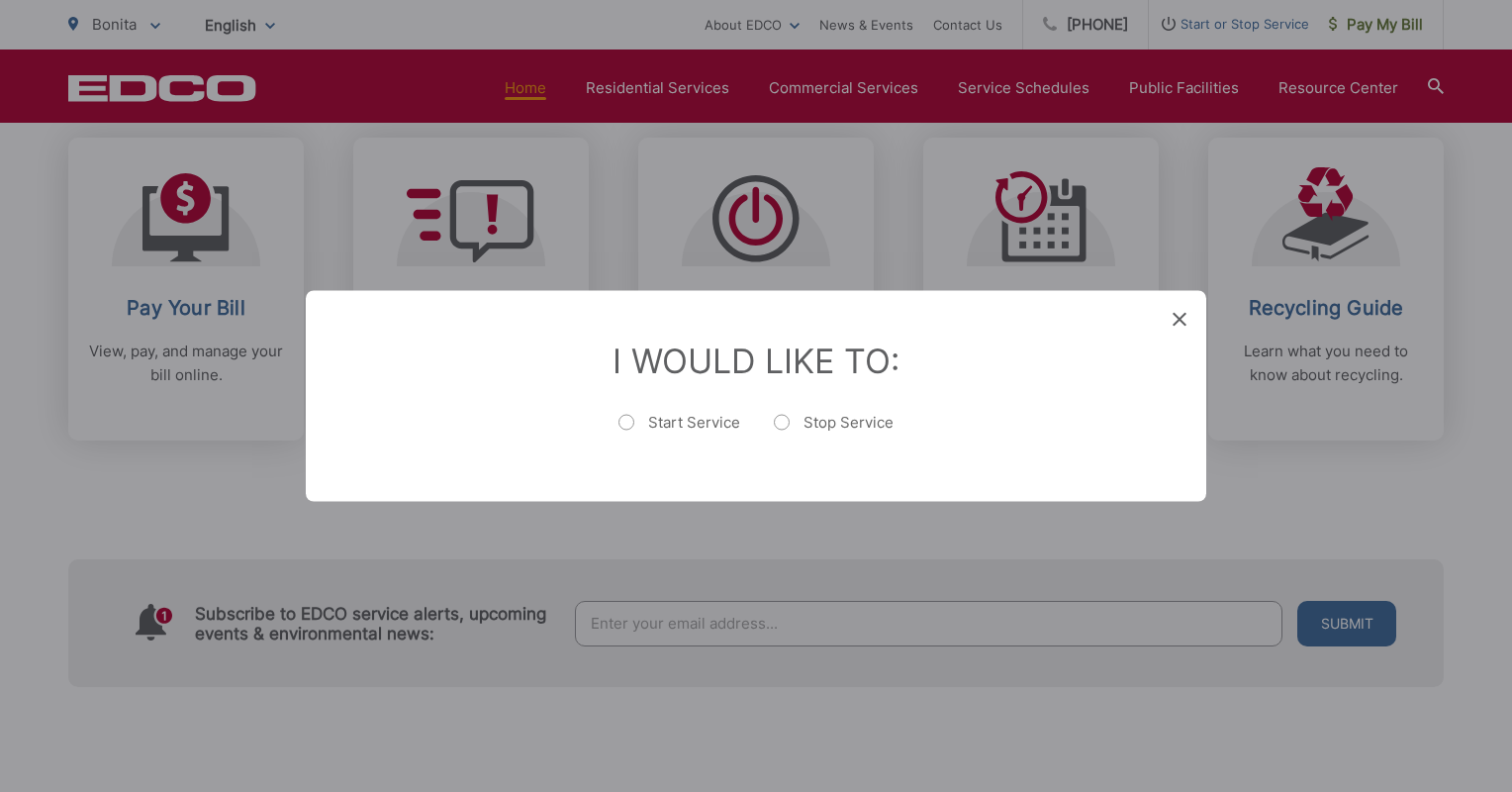 click on "Start Service" at bounding box center [679, 433] 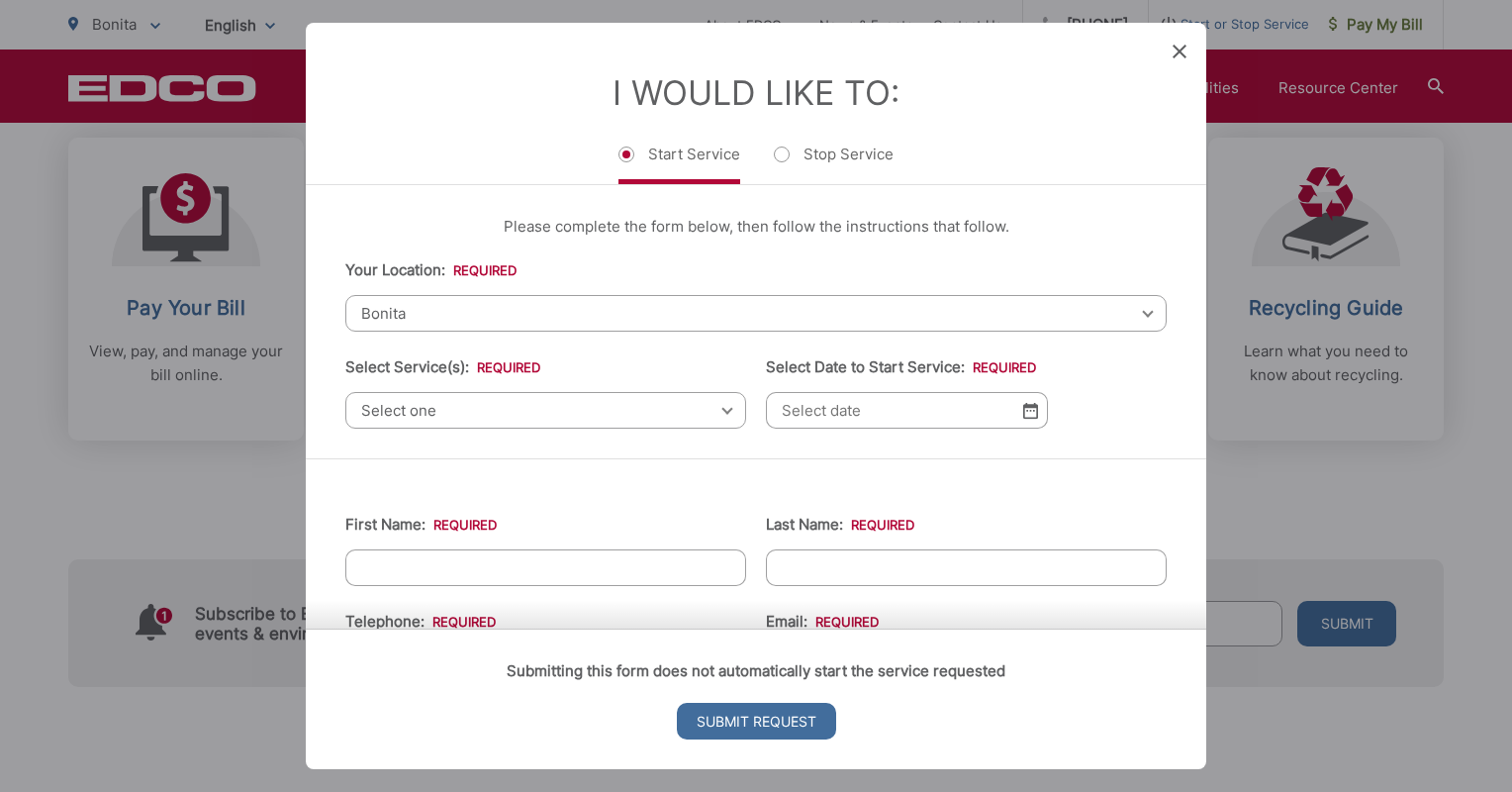 click on "Select one" at bounding box center [545, 410] 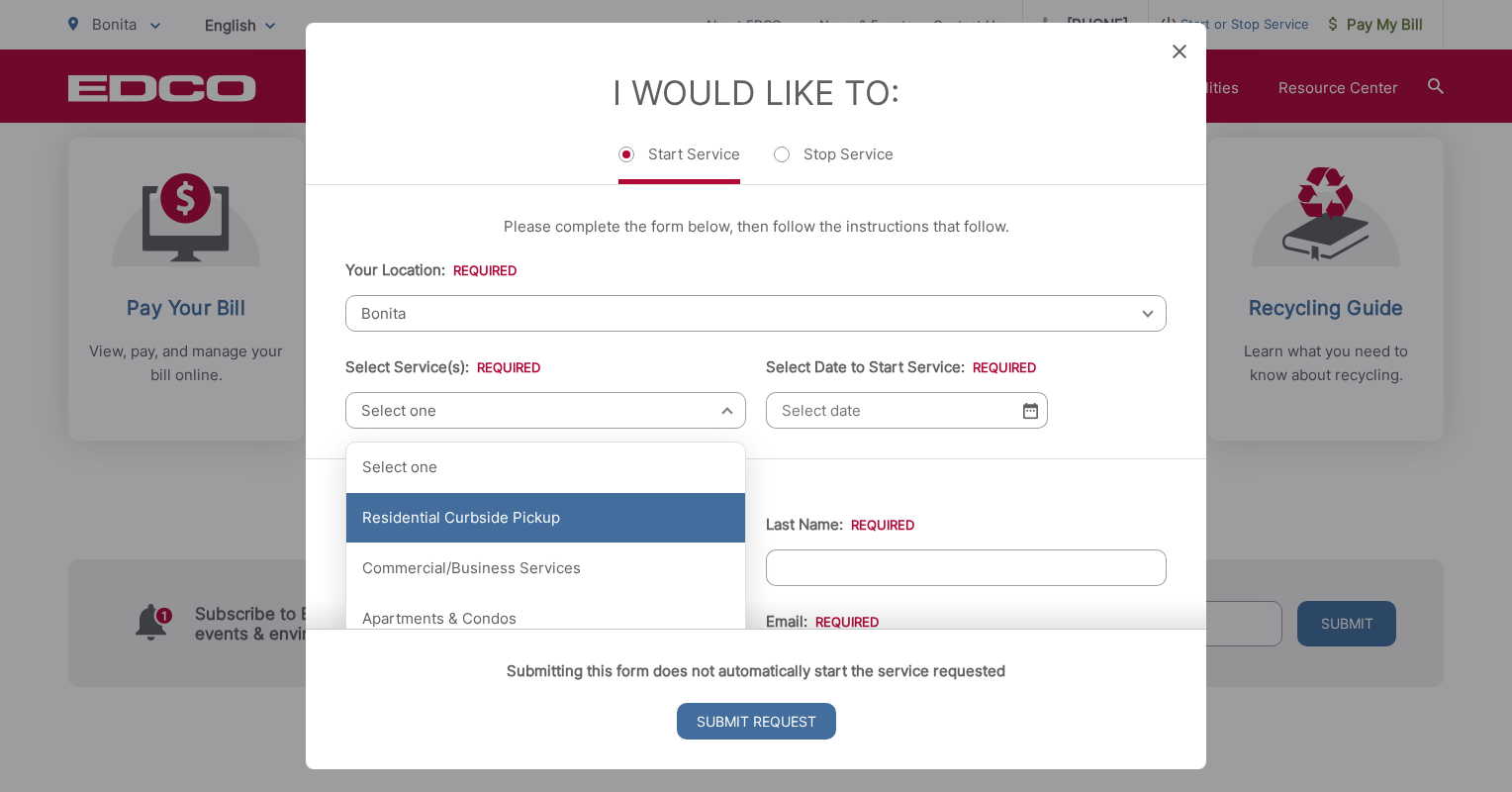 click on "Residential Curbside Pickup" at bounding box center (545, 518) 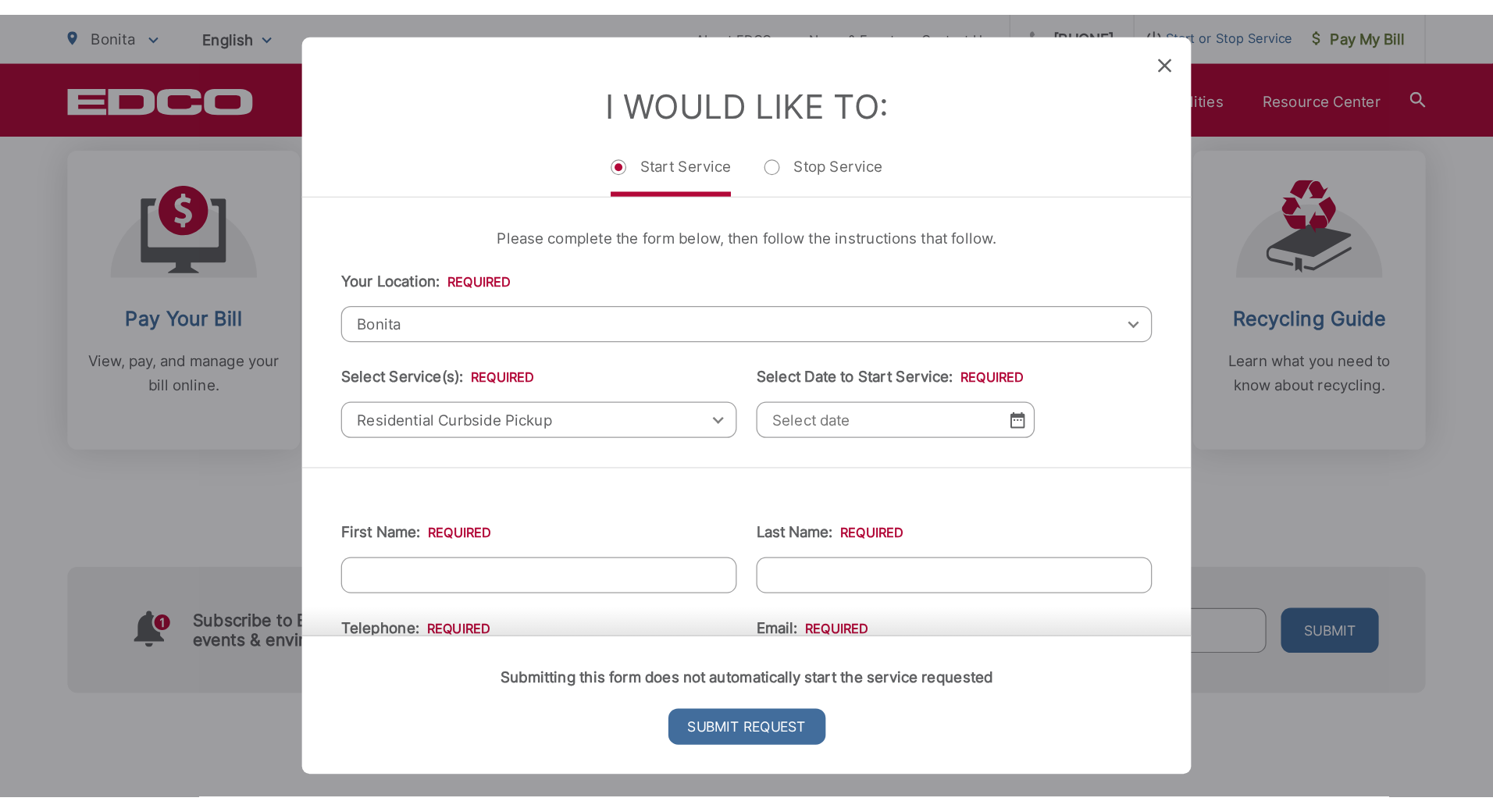 scroll, scrollTop: 669, scrollLeft: 0, axis: vertical 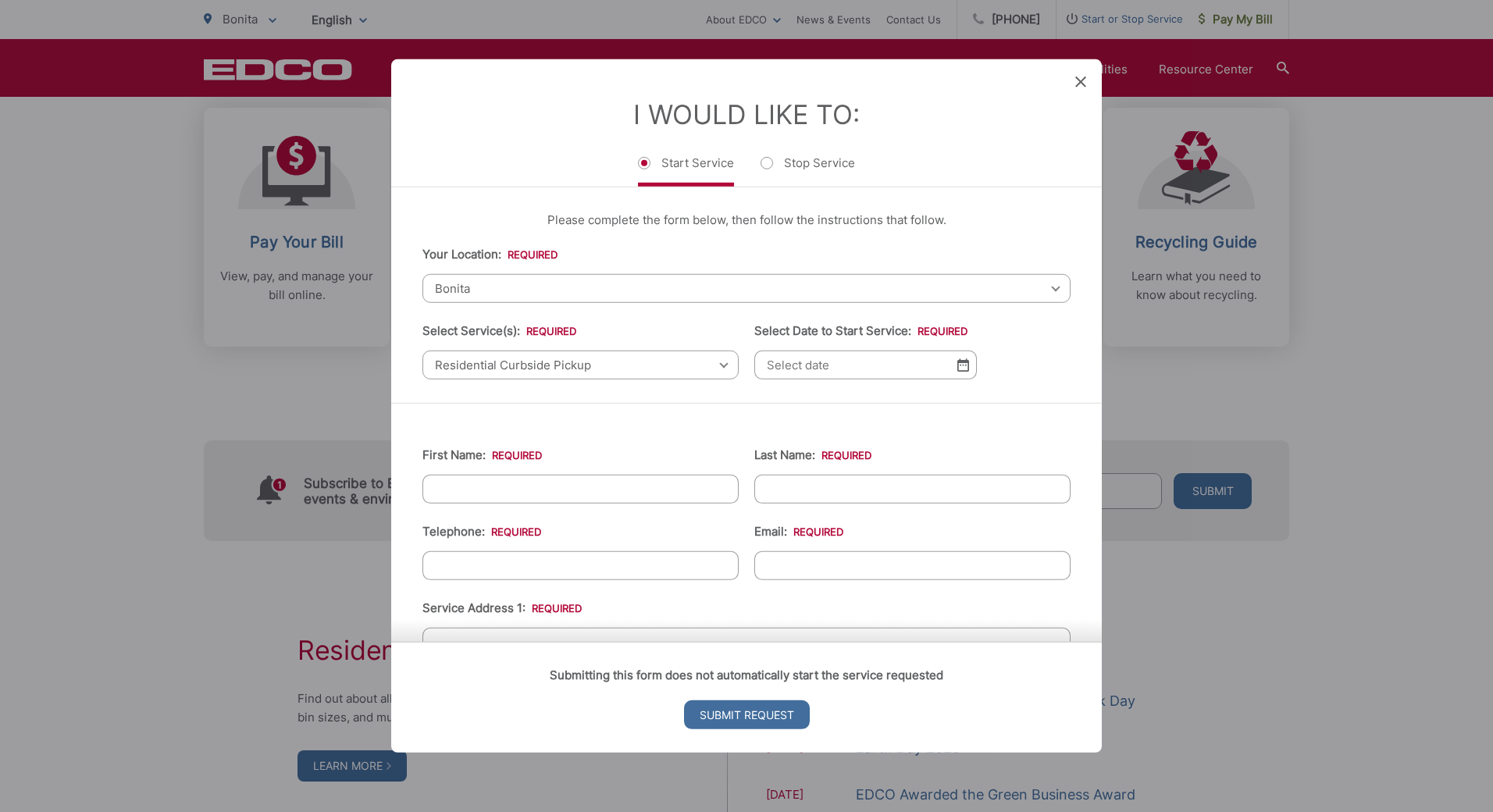 click on "Select Date to Start Service: *" at bounding box center (865, 365) 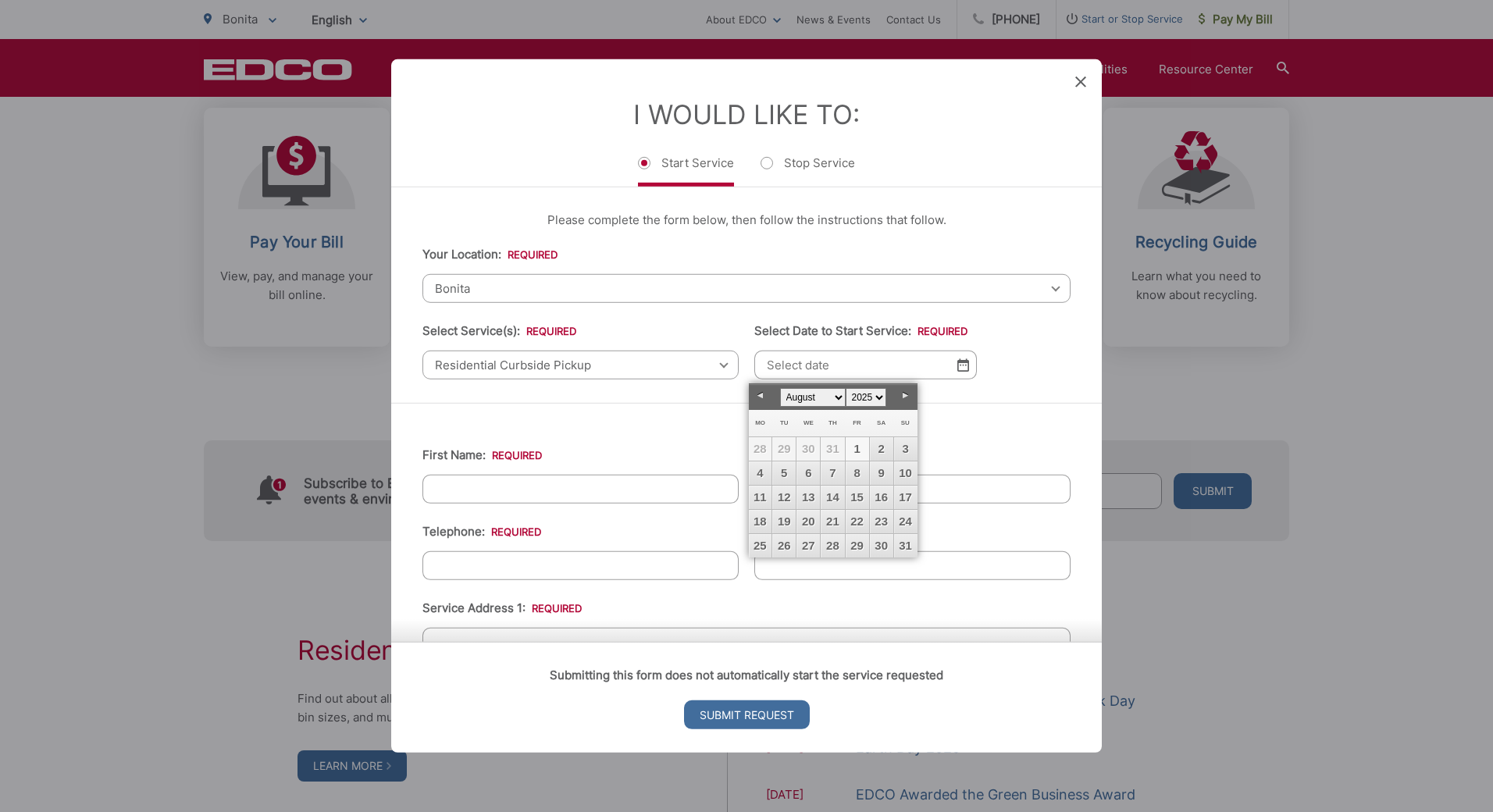 click on "First Name: * Last Name: * Telephone: * Email: *
Service Address 1: * Service Address 2: City: * Zip Code: * Billing Address: * Forwarding Address: * City: * Zip Code: * State: * Comments:" at bounding box center (746, 767) 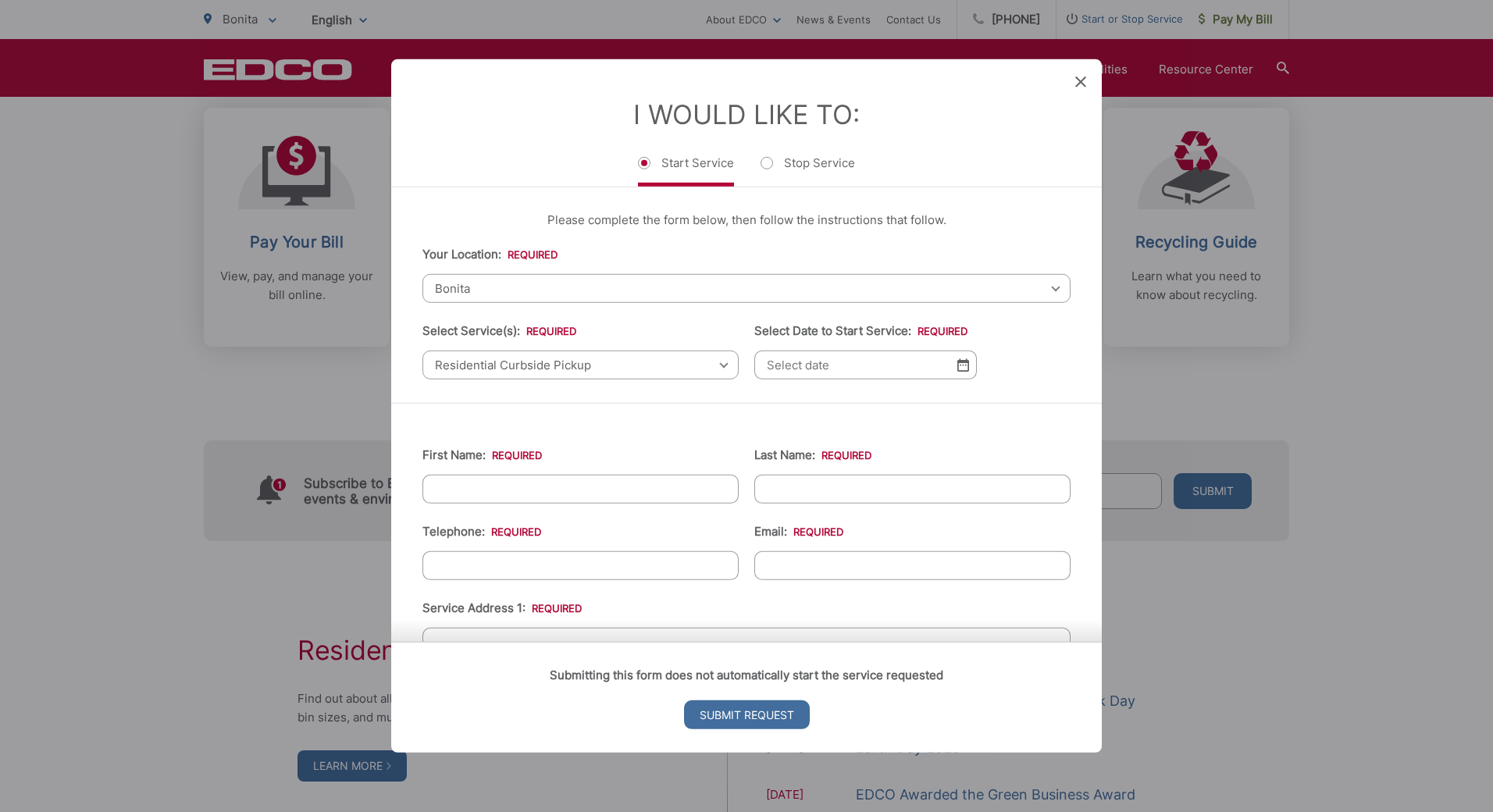 click on "First Name: *" at bounding box center (580, 489) 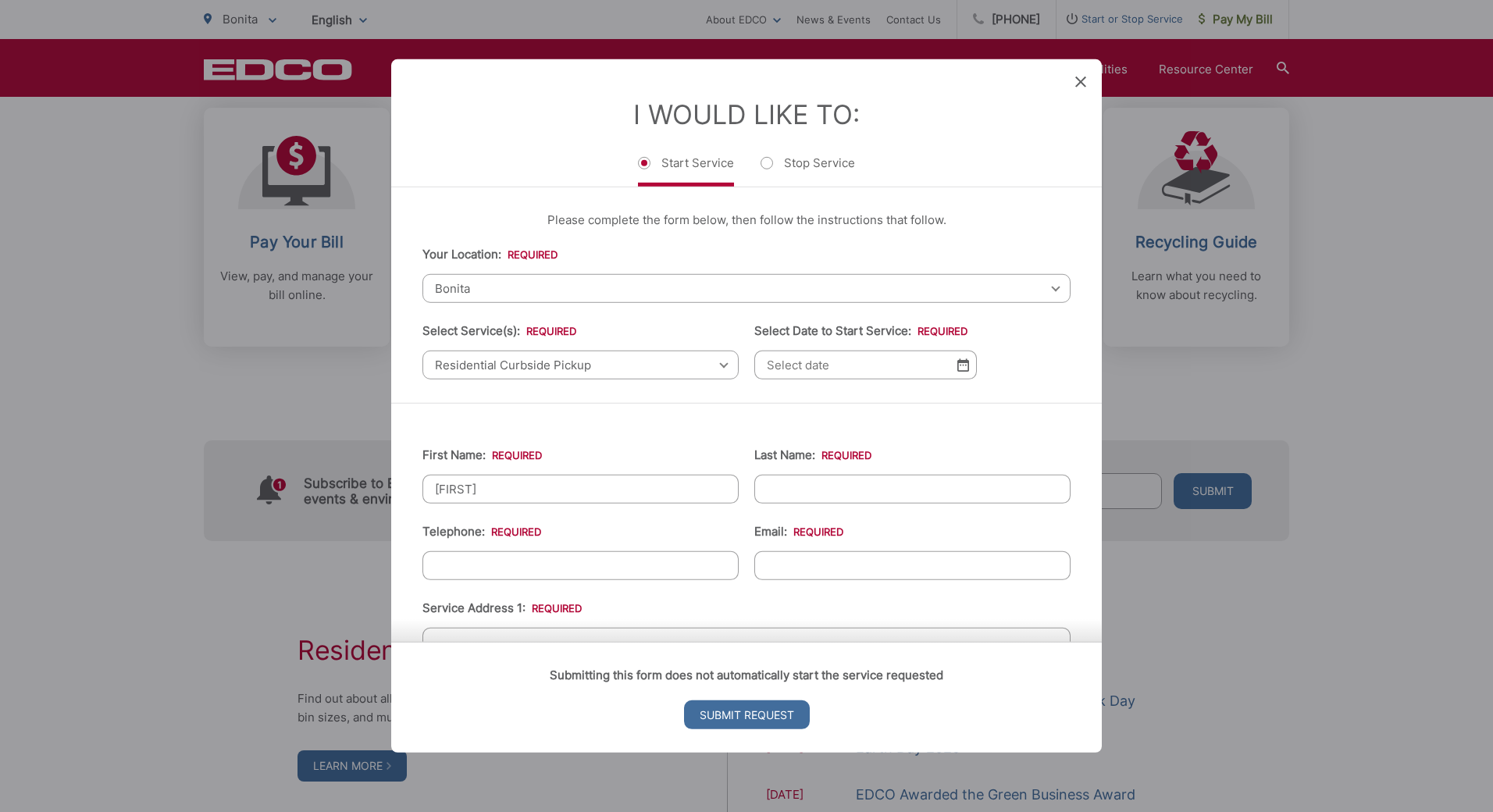 type on "Ricardo" 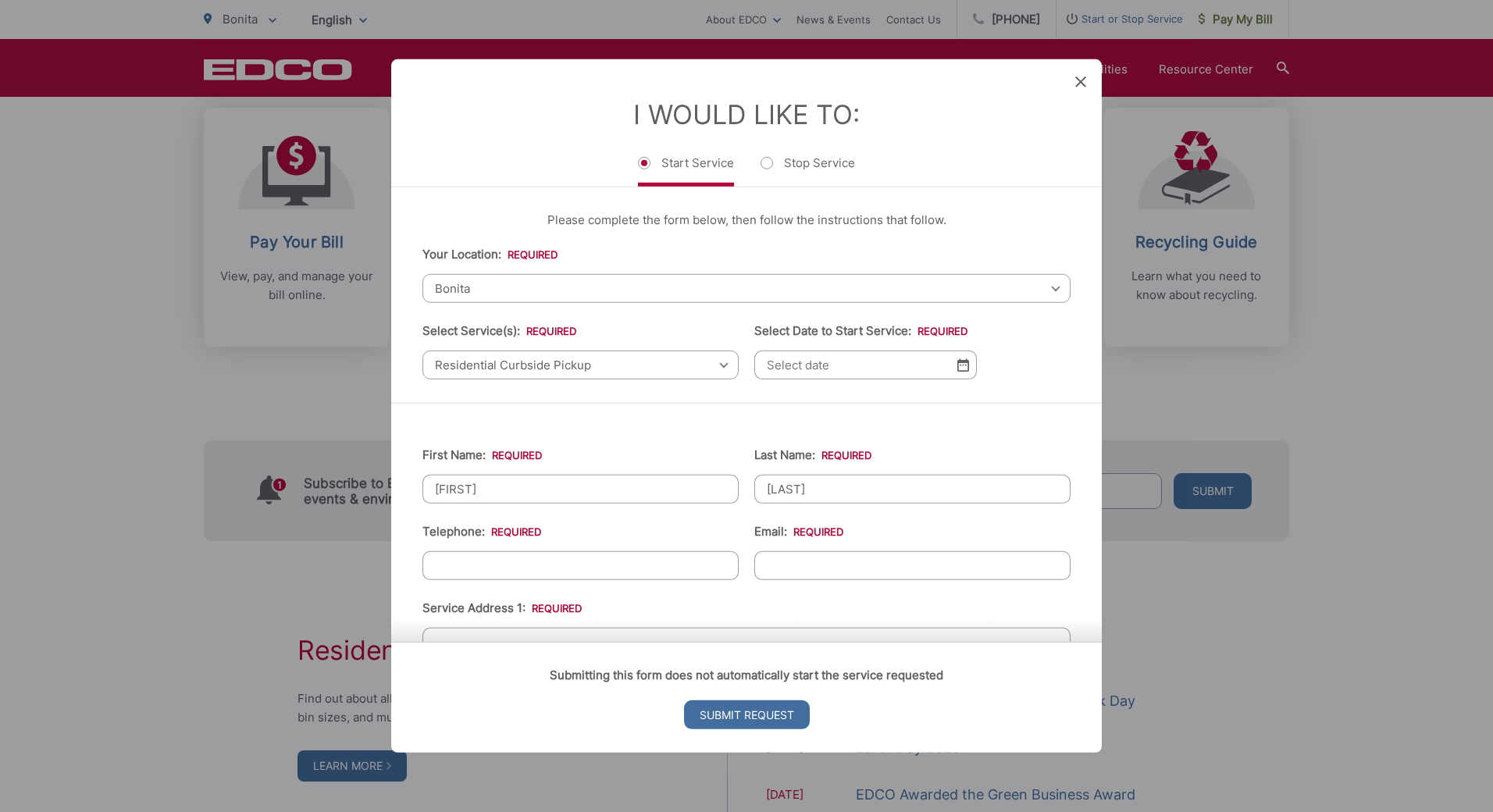type on "Barajas" 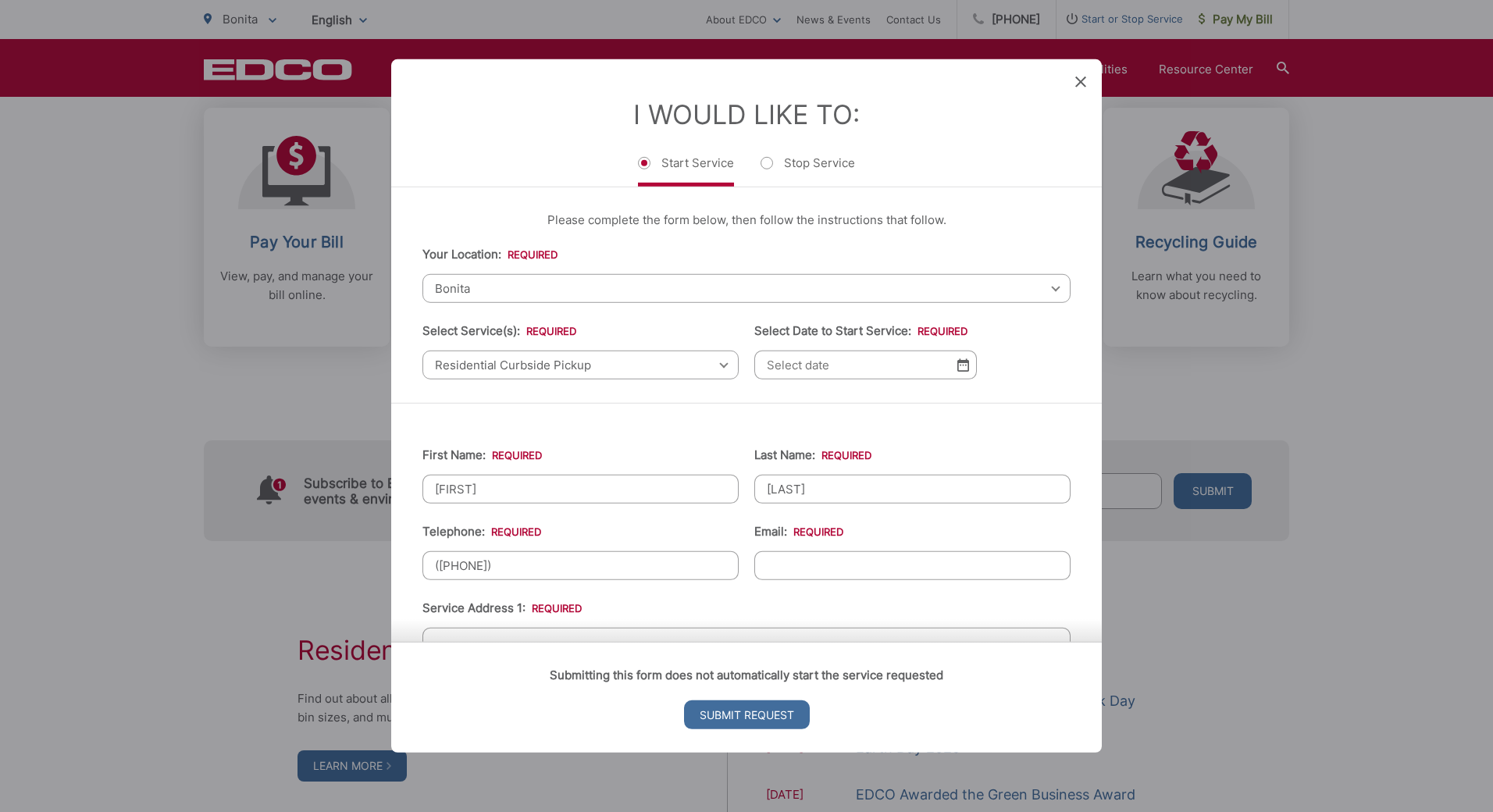 type on "(619) 339-6873" 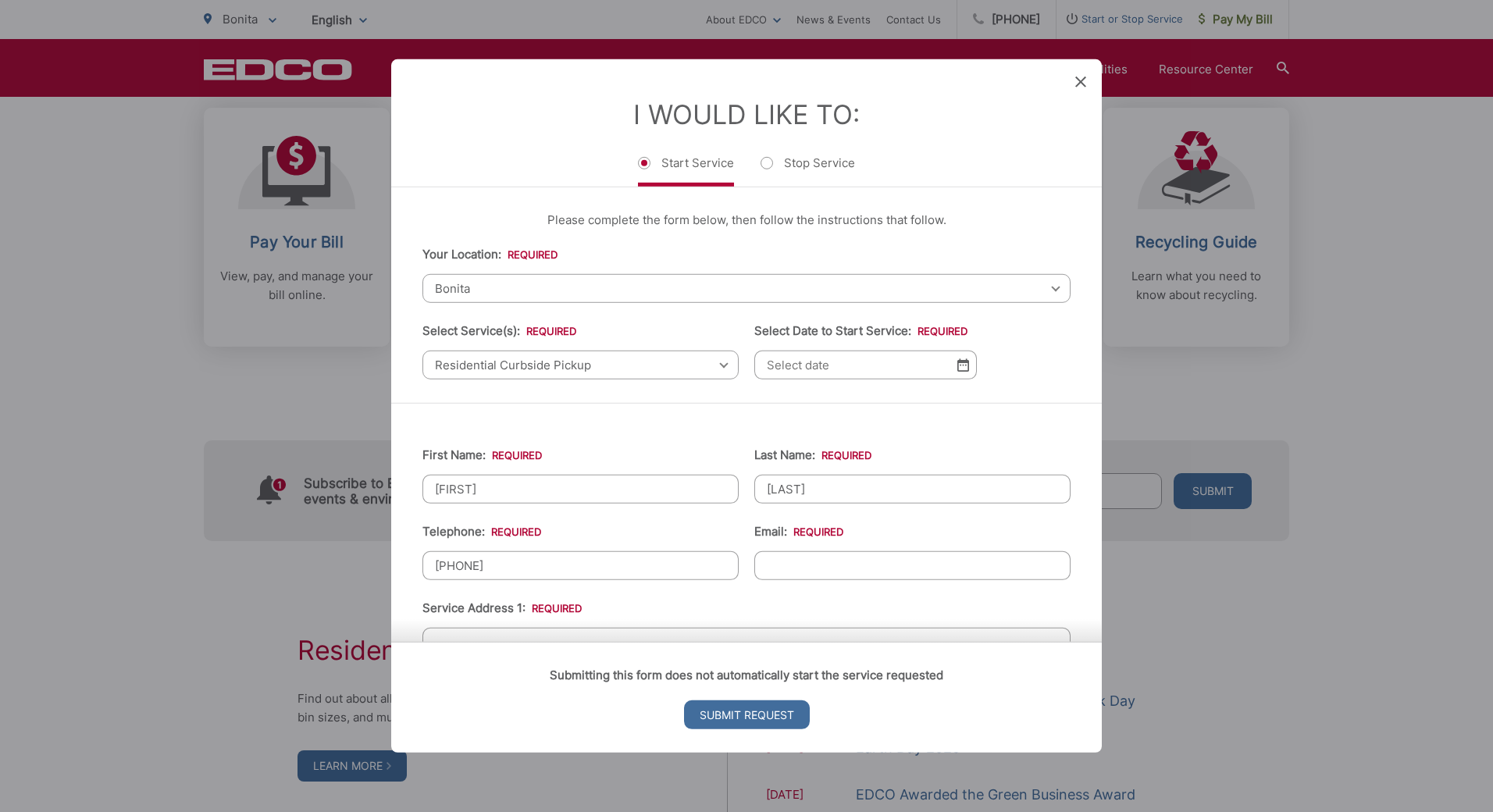 click on "Email: *" at bounding box center [912, 565] 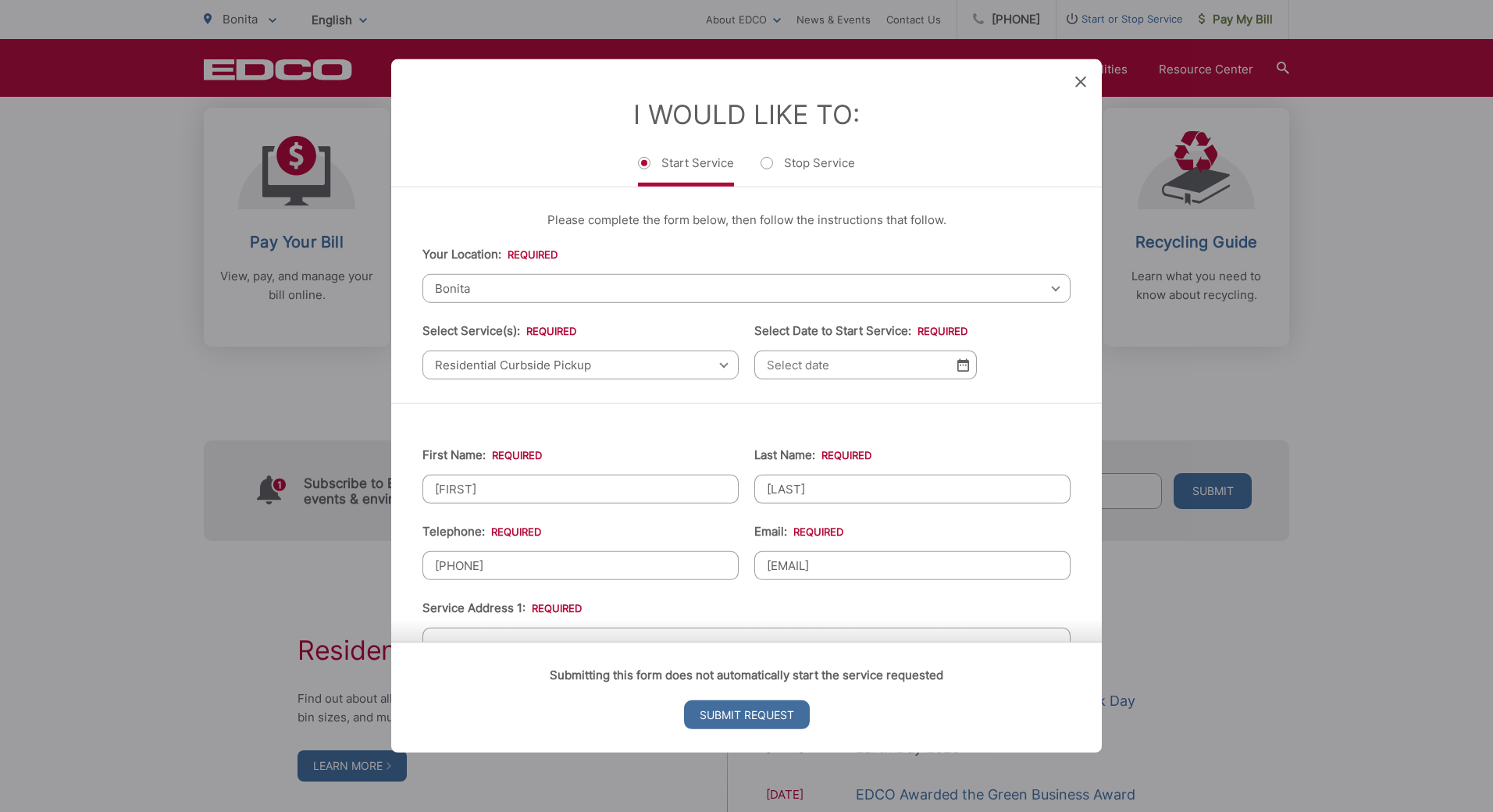 click on "karinabarajas03@gmail.com" at bounding box center (912, 565) 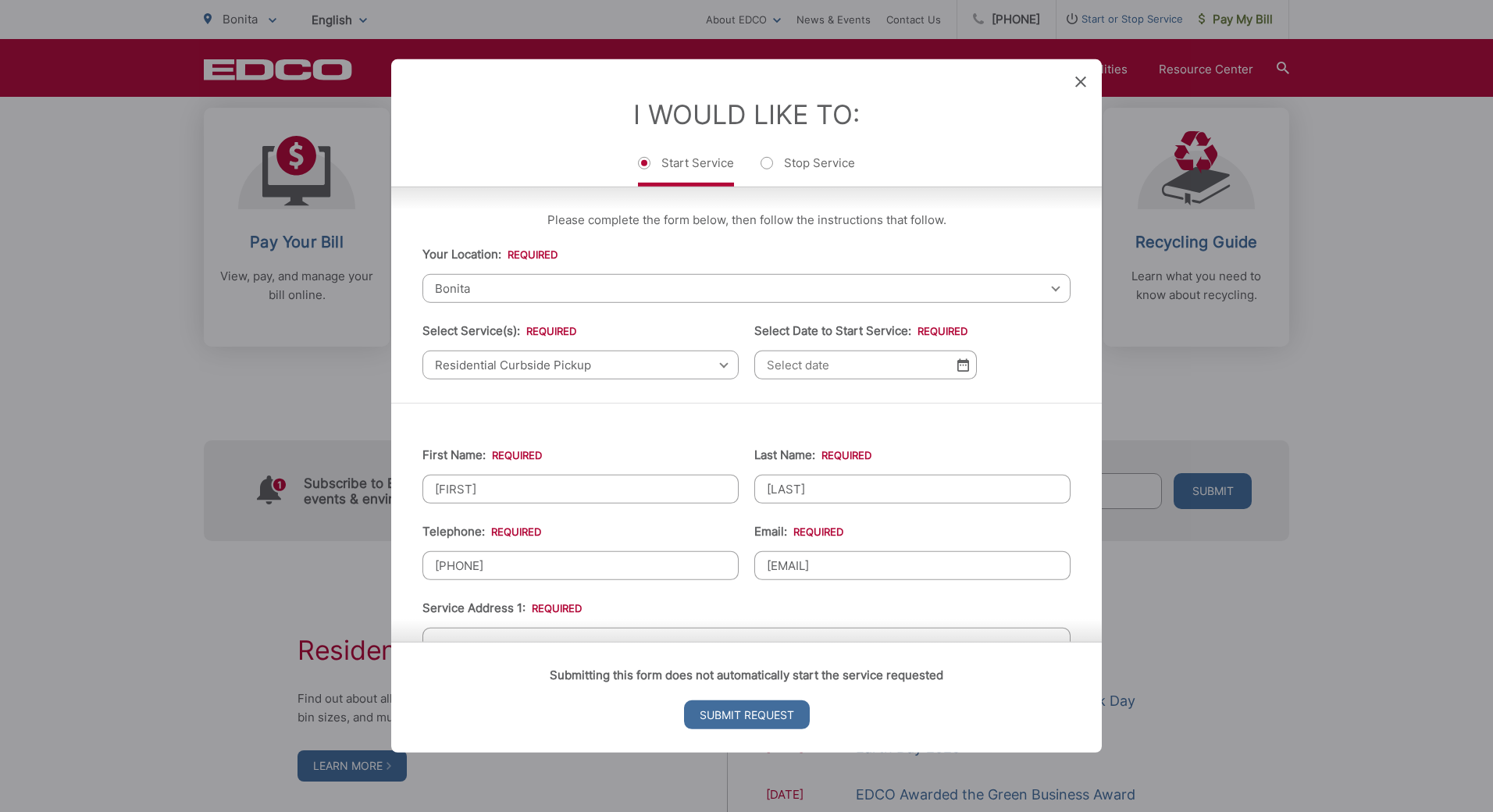 scroll, scrollTop: 156, scrollLeft: 0, axis: vertical 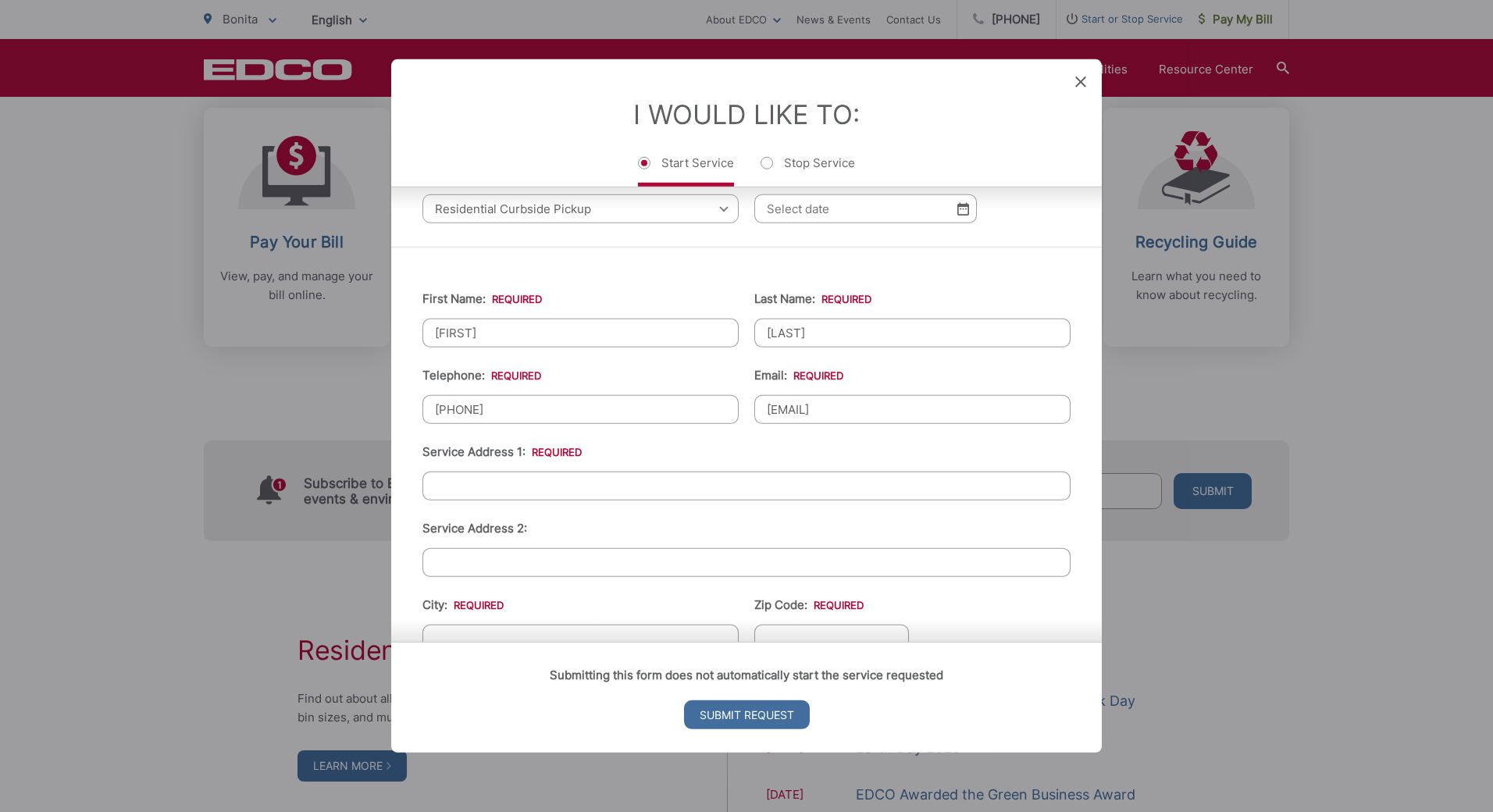 click on "(619) 339-6873" at bounding box center (580, 409) 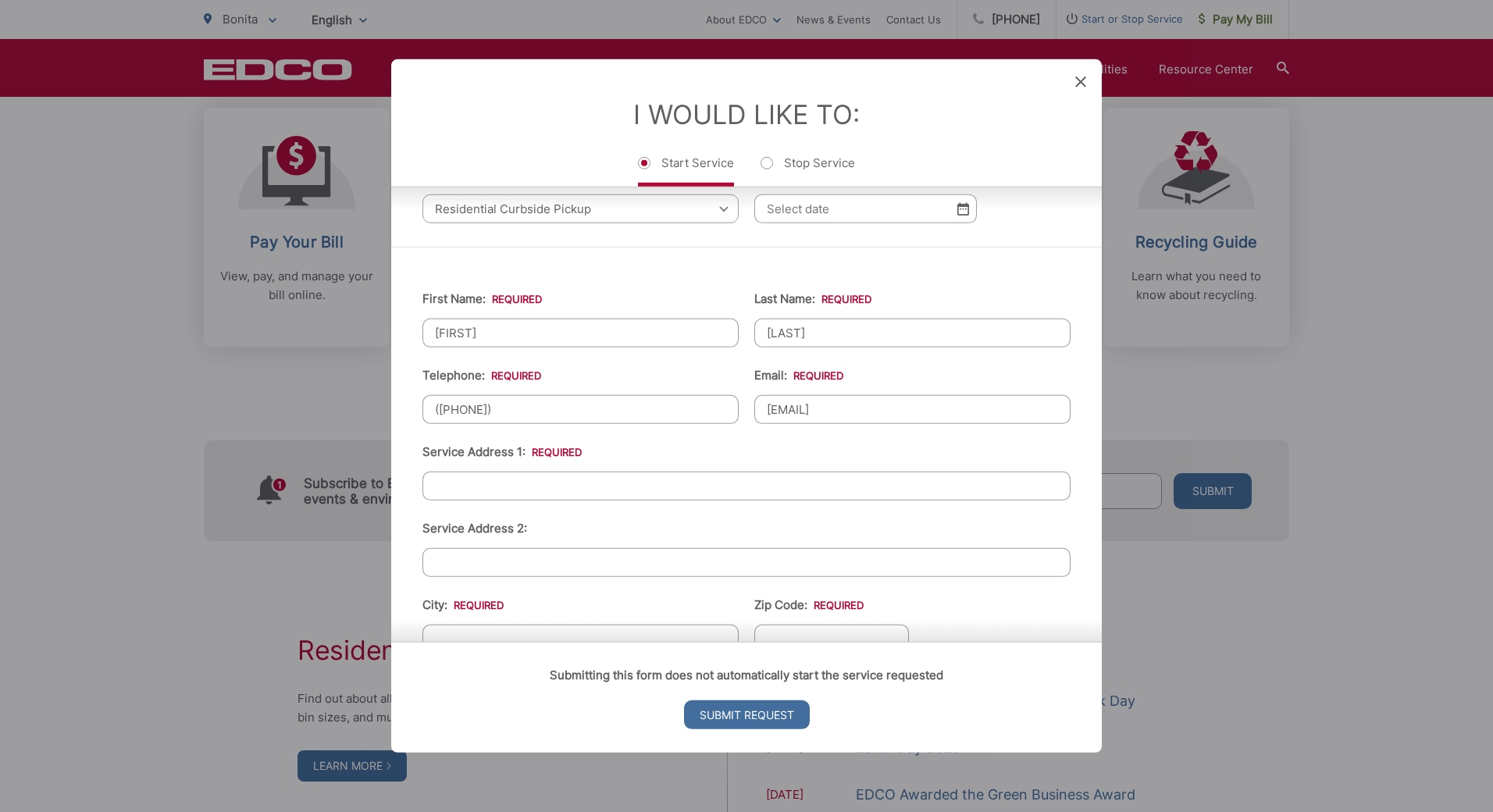 type on "(619) 339-5228" 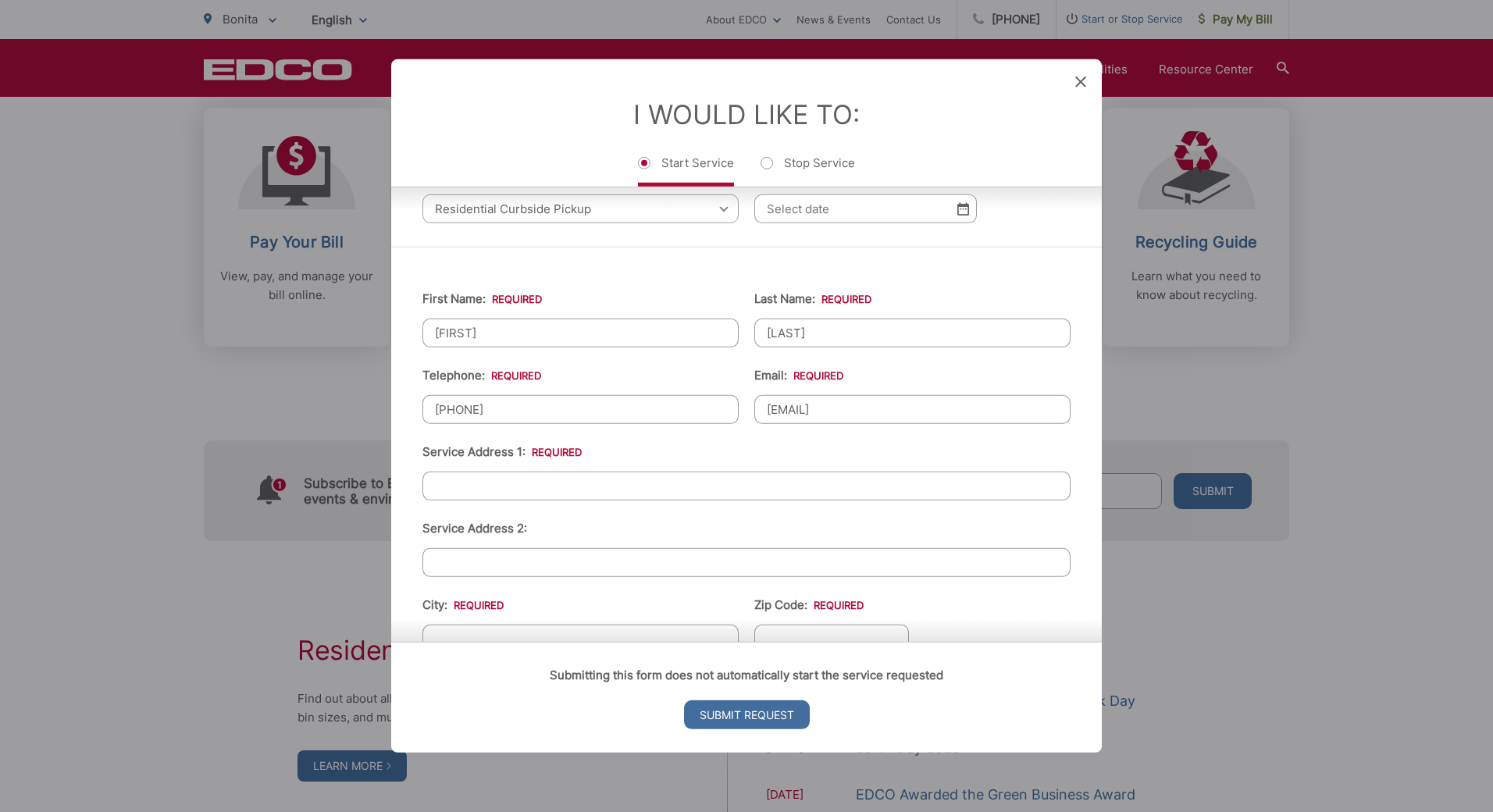 click on "Service Address 1: *" at bounding box center (746, 486) 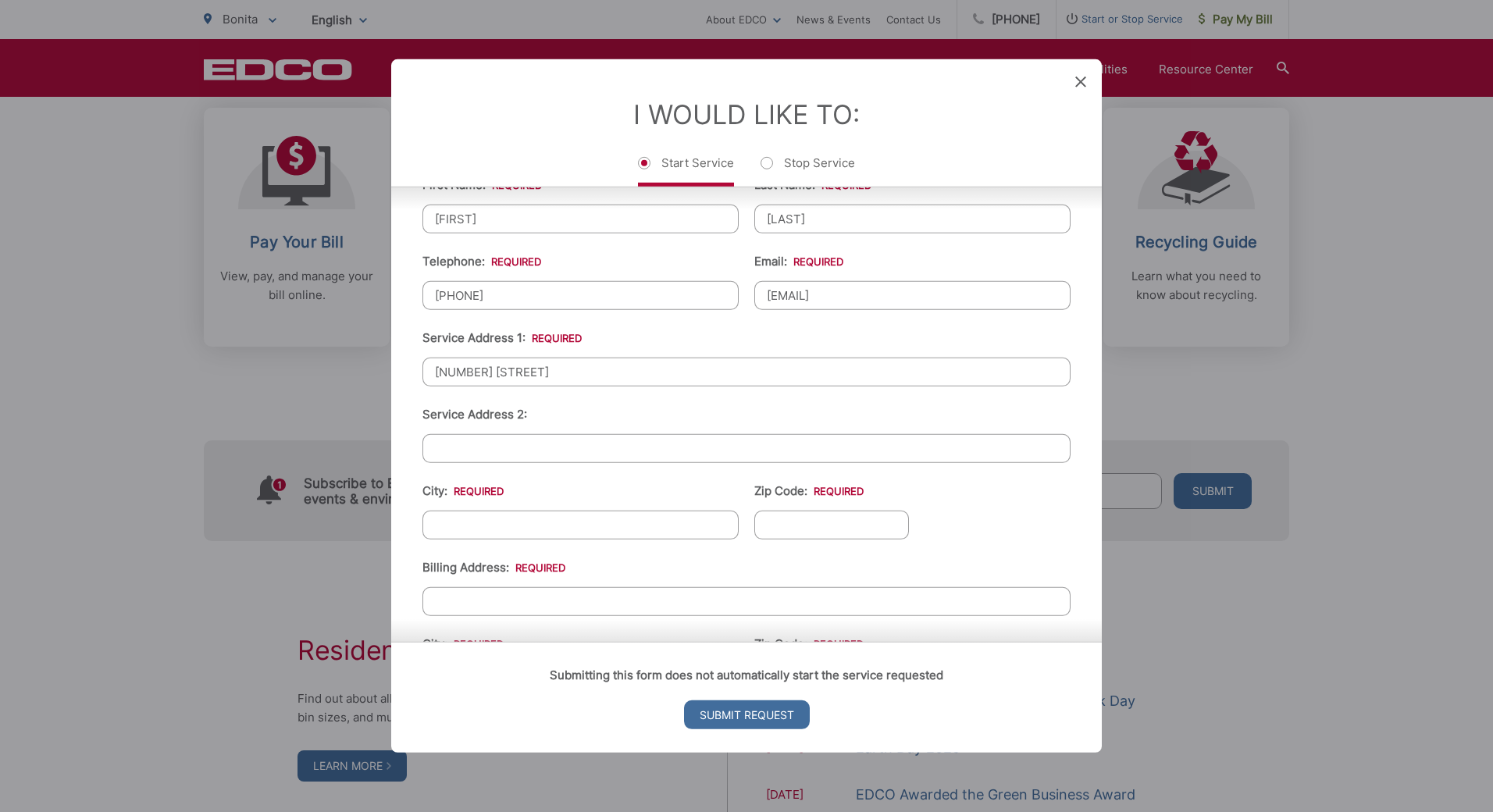 scroll, scrollTop: 312, scrollLeft: 0, axis: vertical 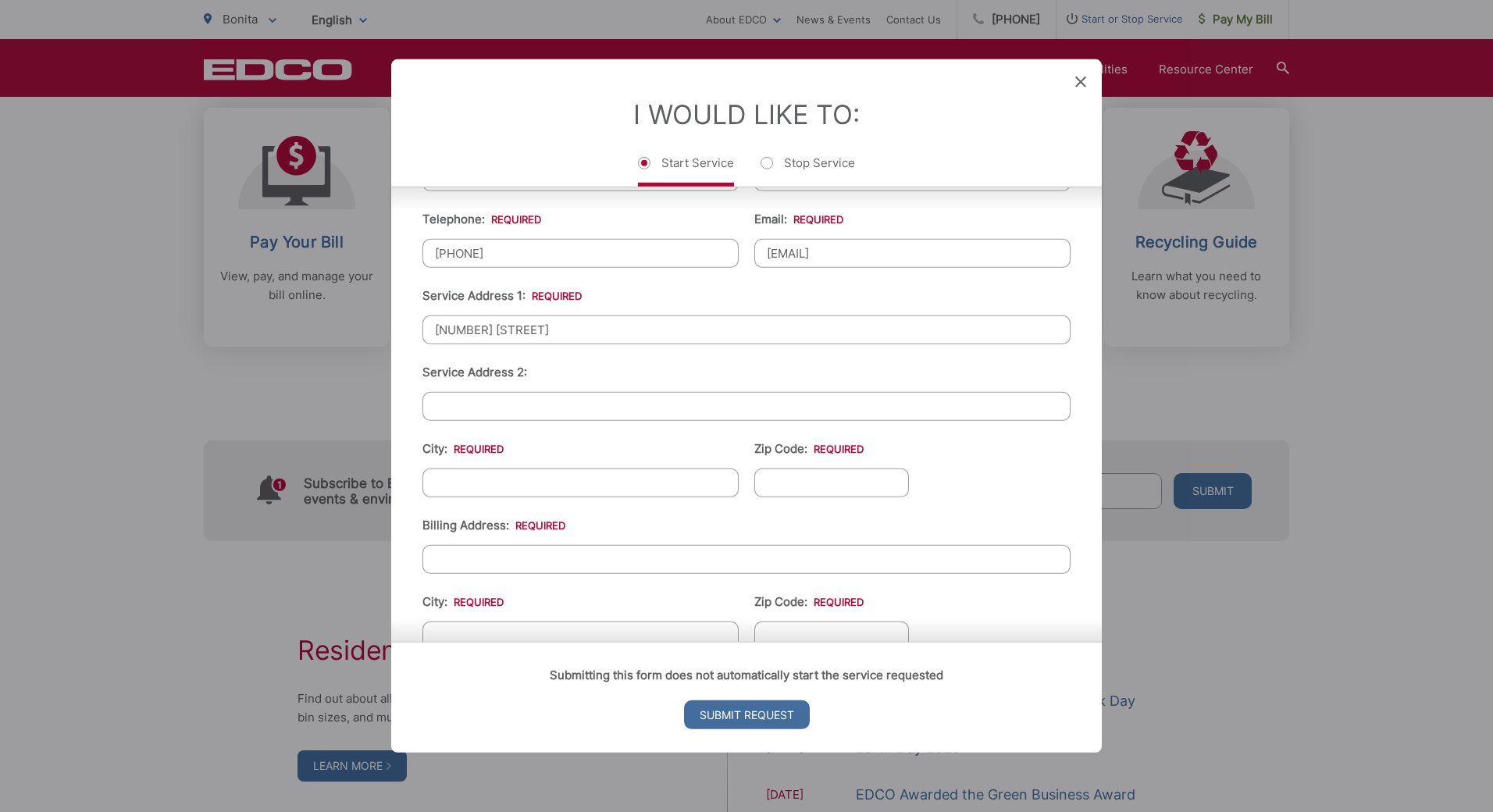 type on "5351 Robinwood Road" 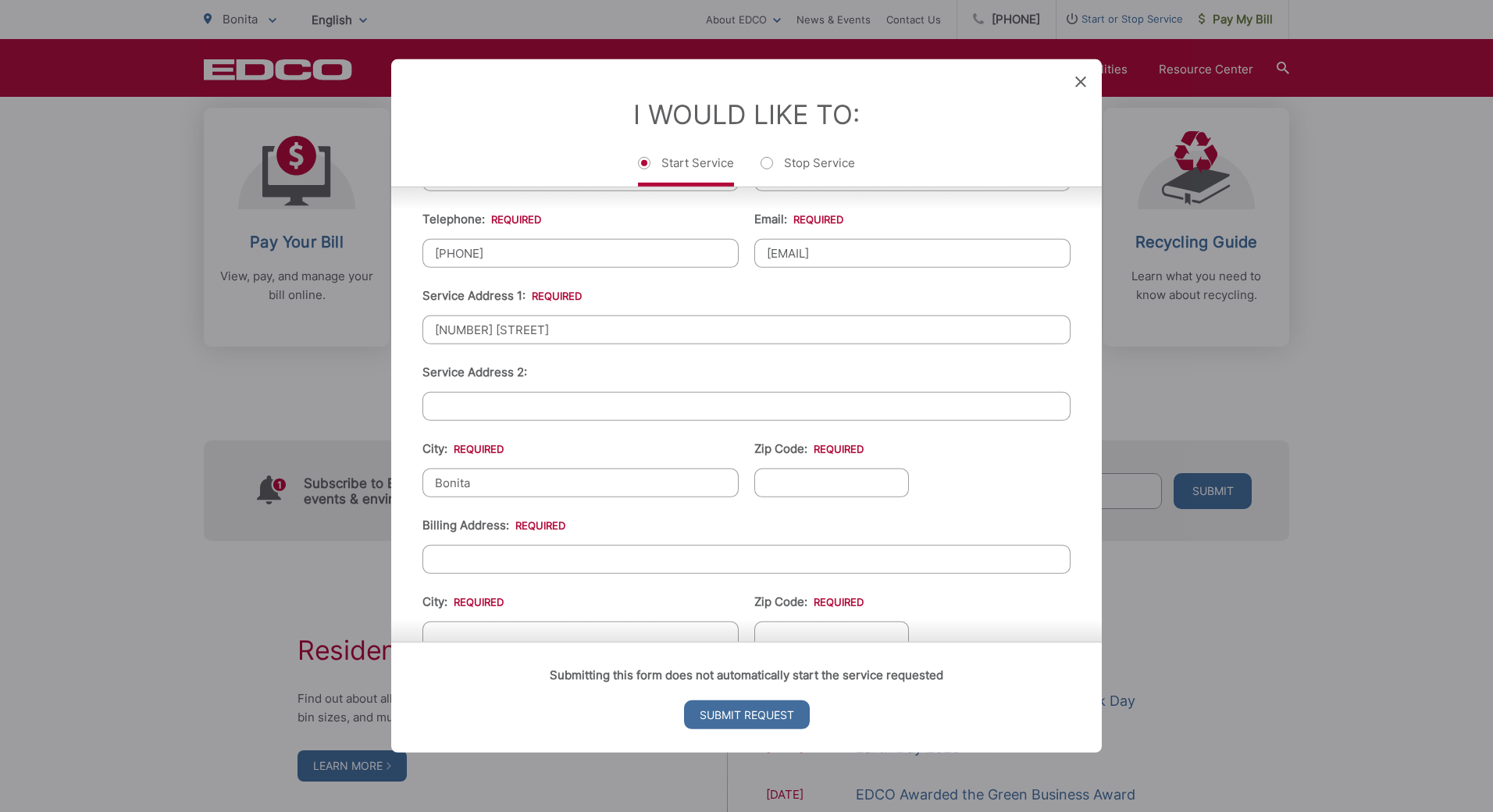 type on "Bonita" 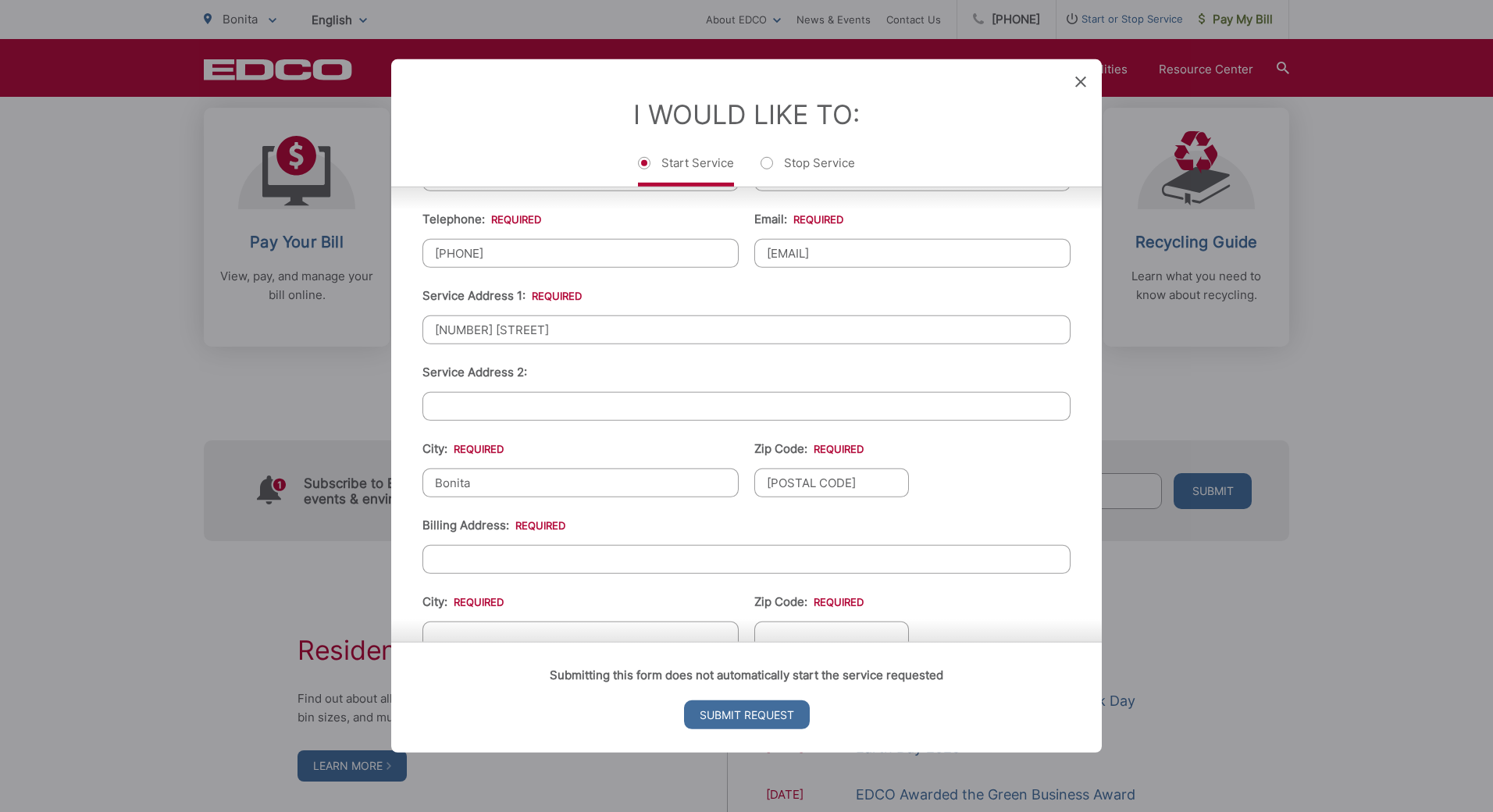 type on "91902" 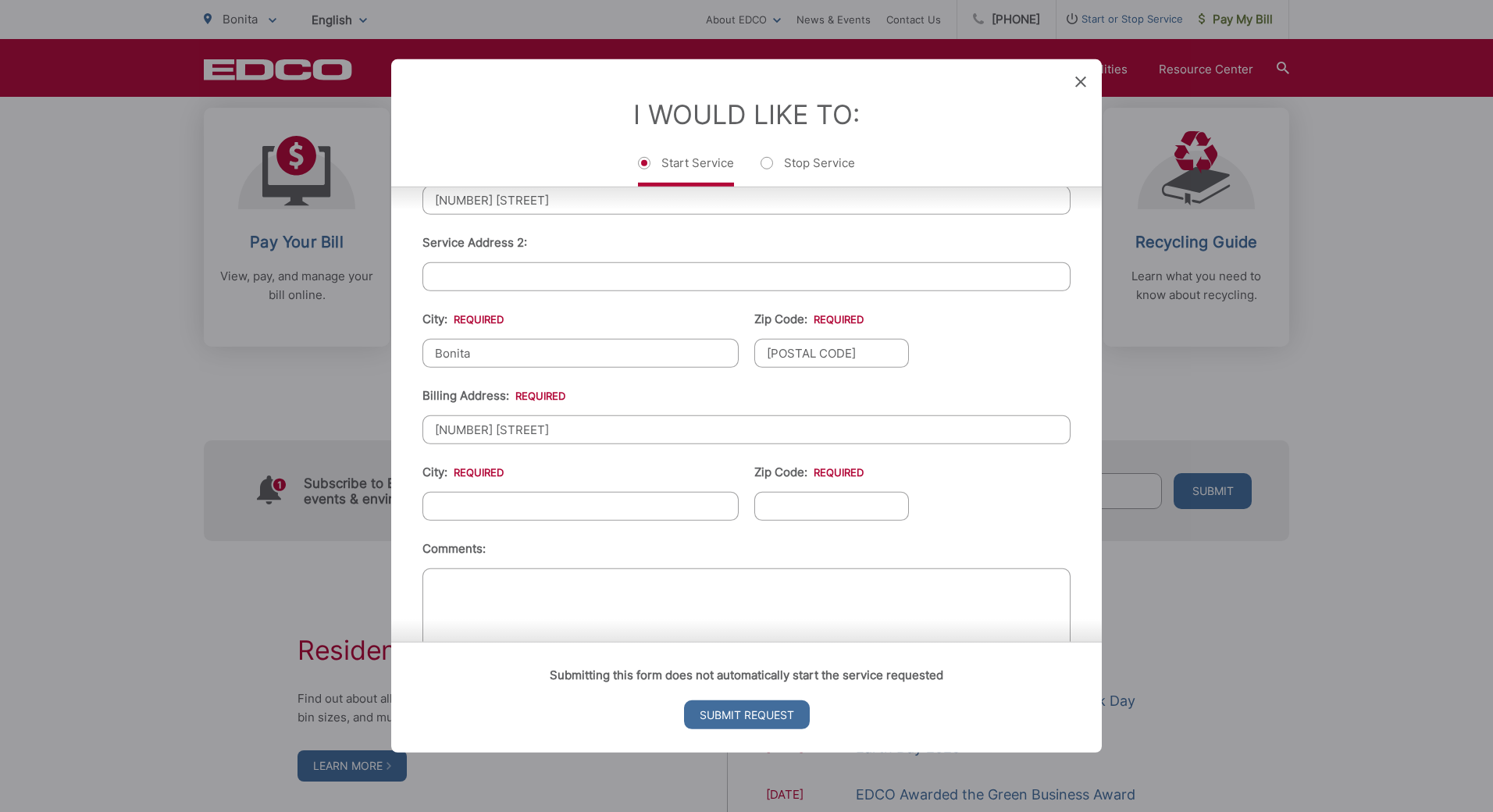 scroll, scrollTop: 468, scrollLeft: 0, axis: vertical 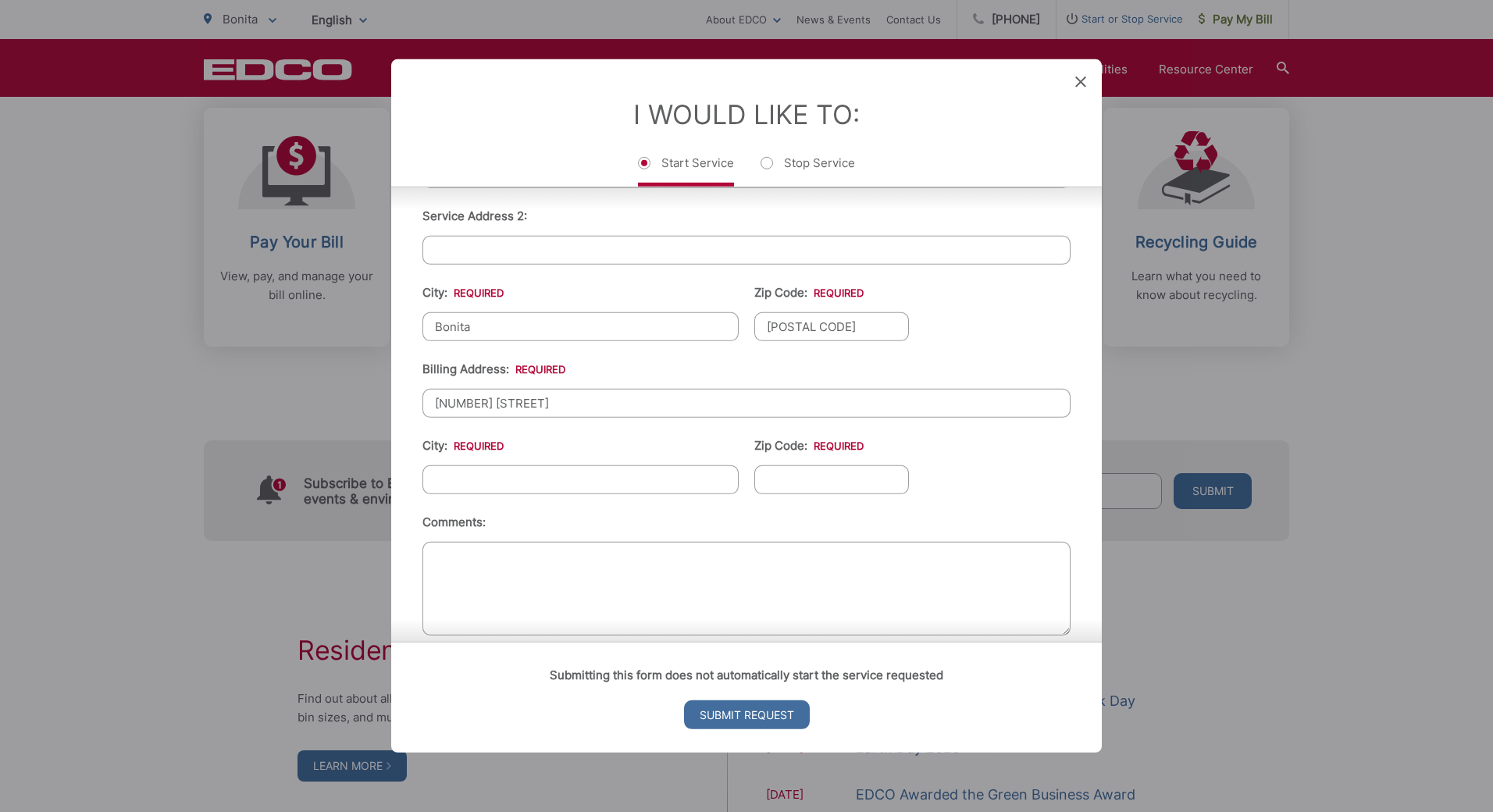 click on "City: *" at bounding box center [580, 479] 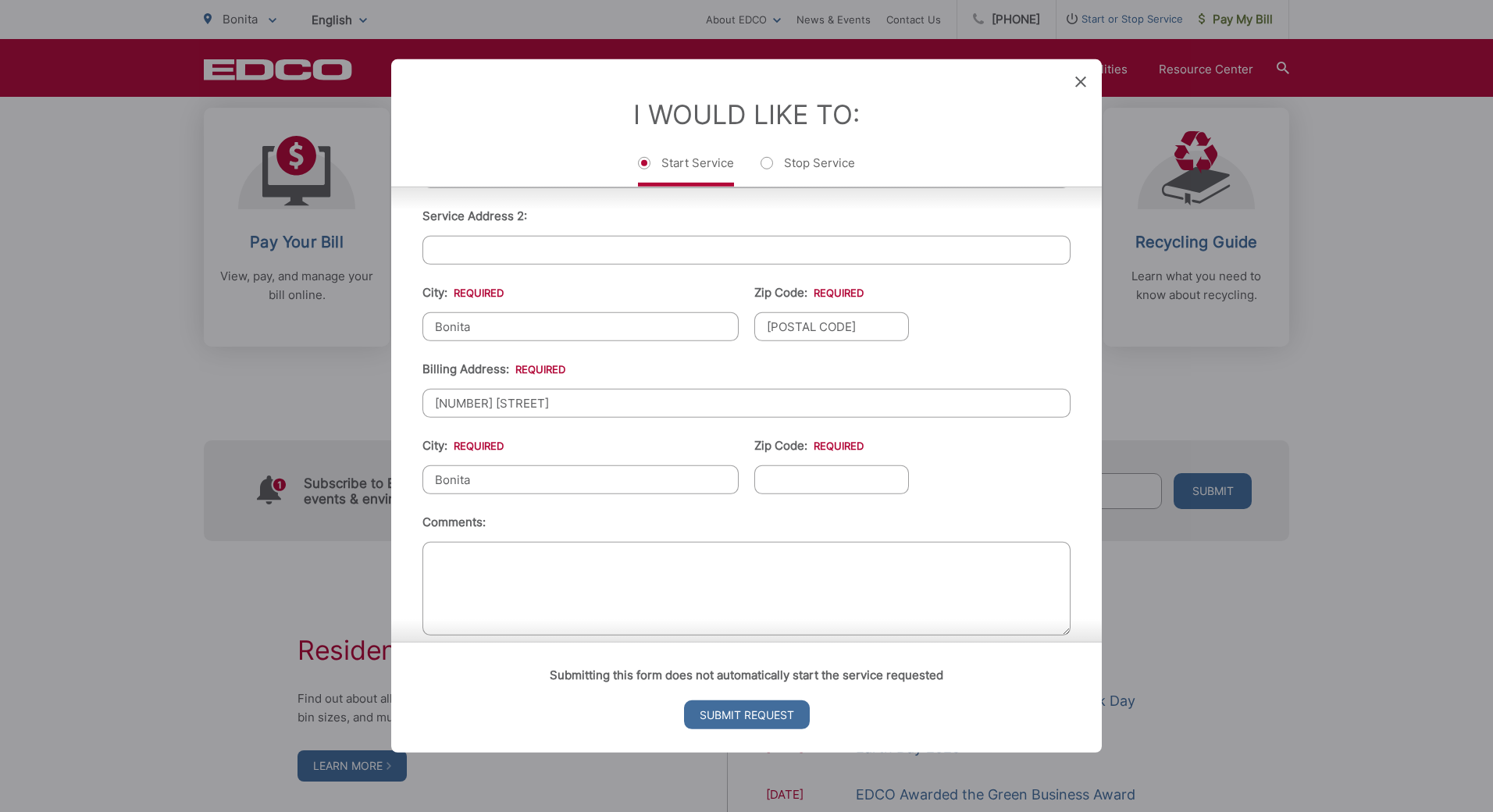 type on "91902" 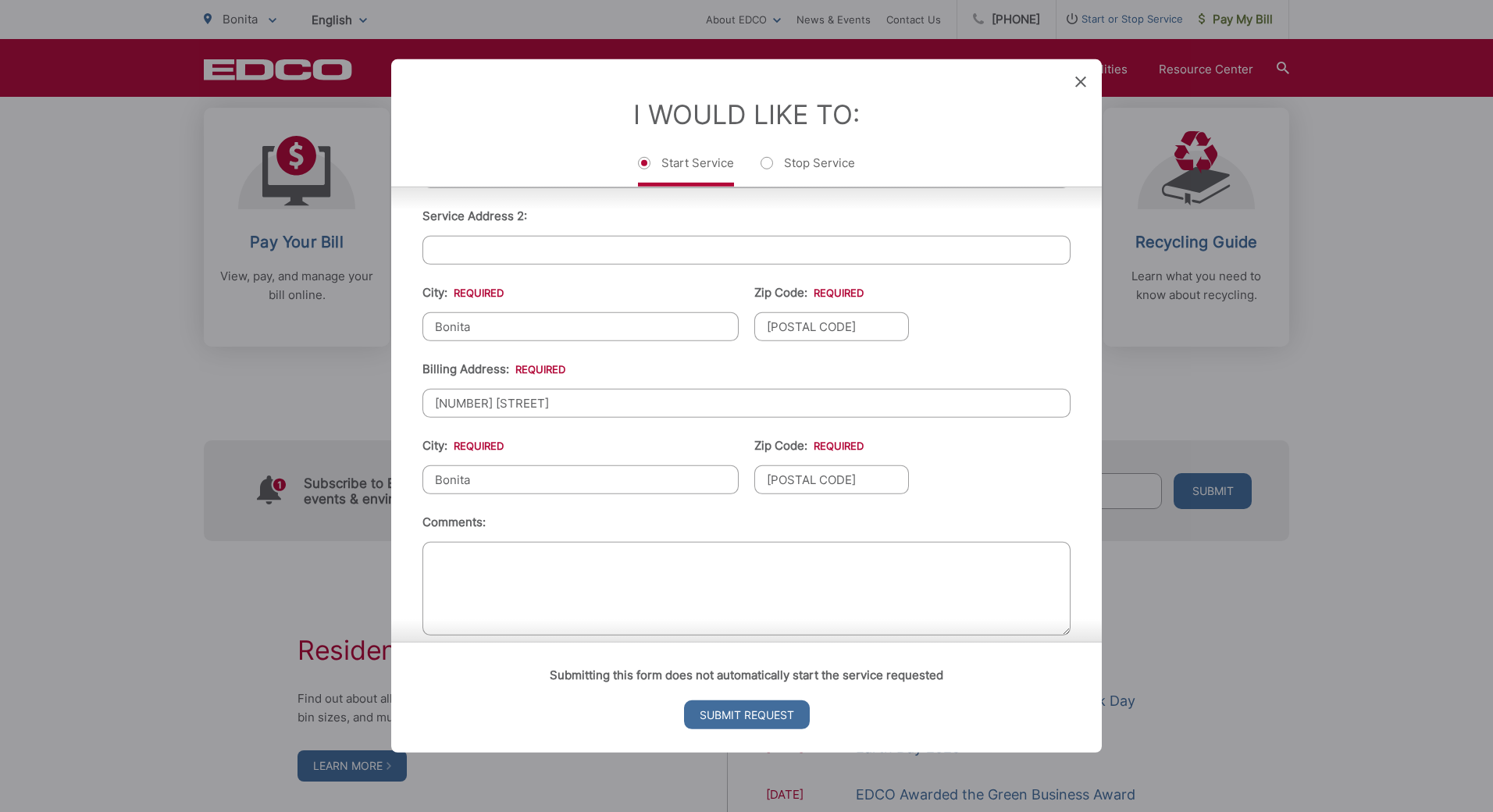 click on "Comments:" at bounding box center (746, 589) 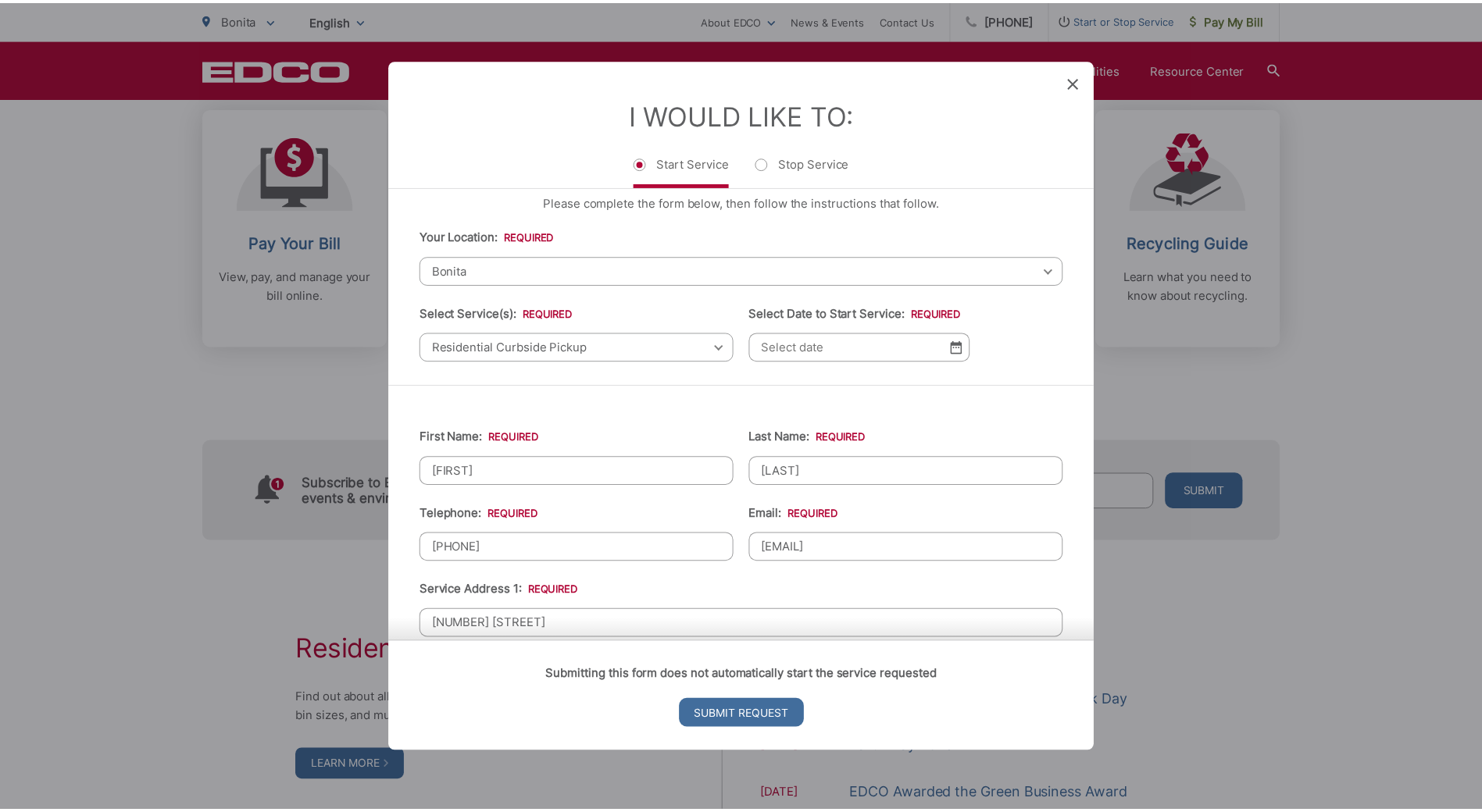 scroll, scrollTop: 0, scrollLeft: 0, axis: both 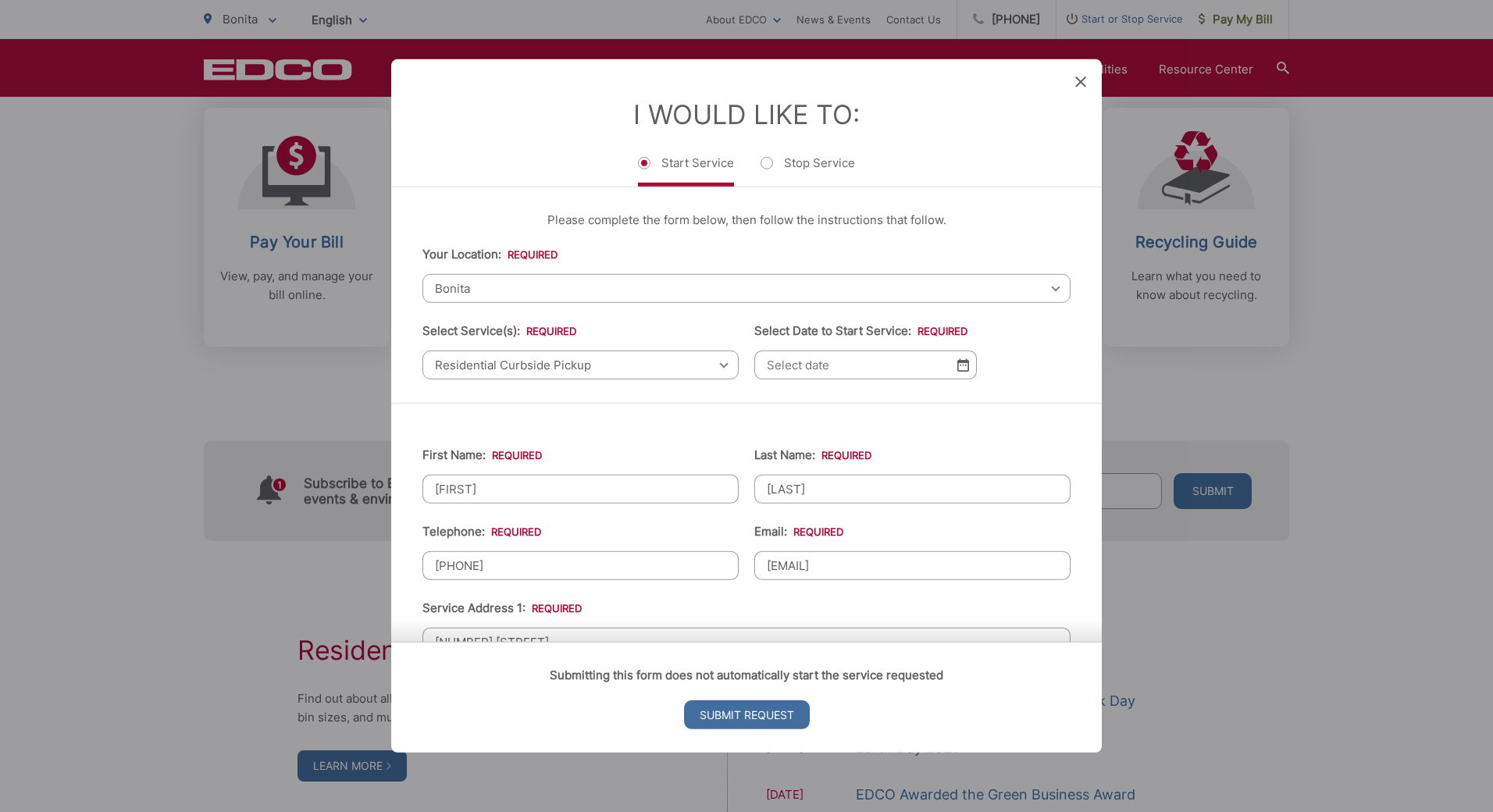 drag, startPoint x: 944, startPoint y: 80, endPoint x: 925, endPoint y: 138, distance: 61.0328 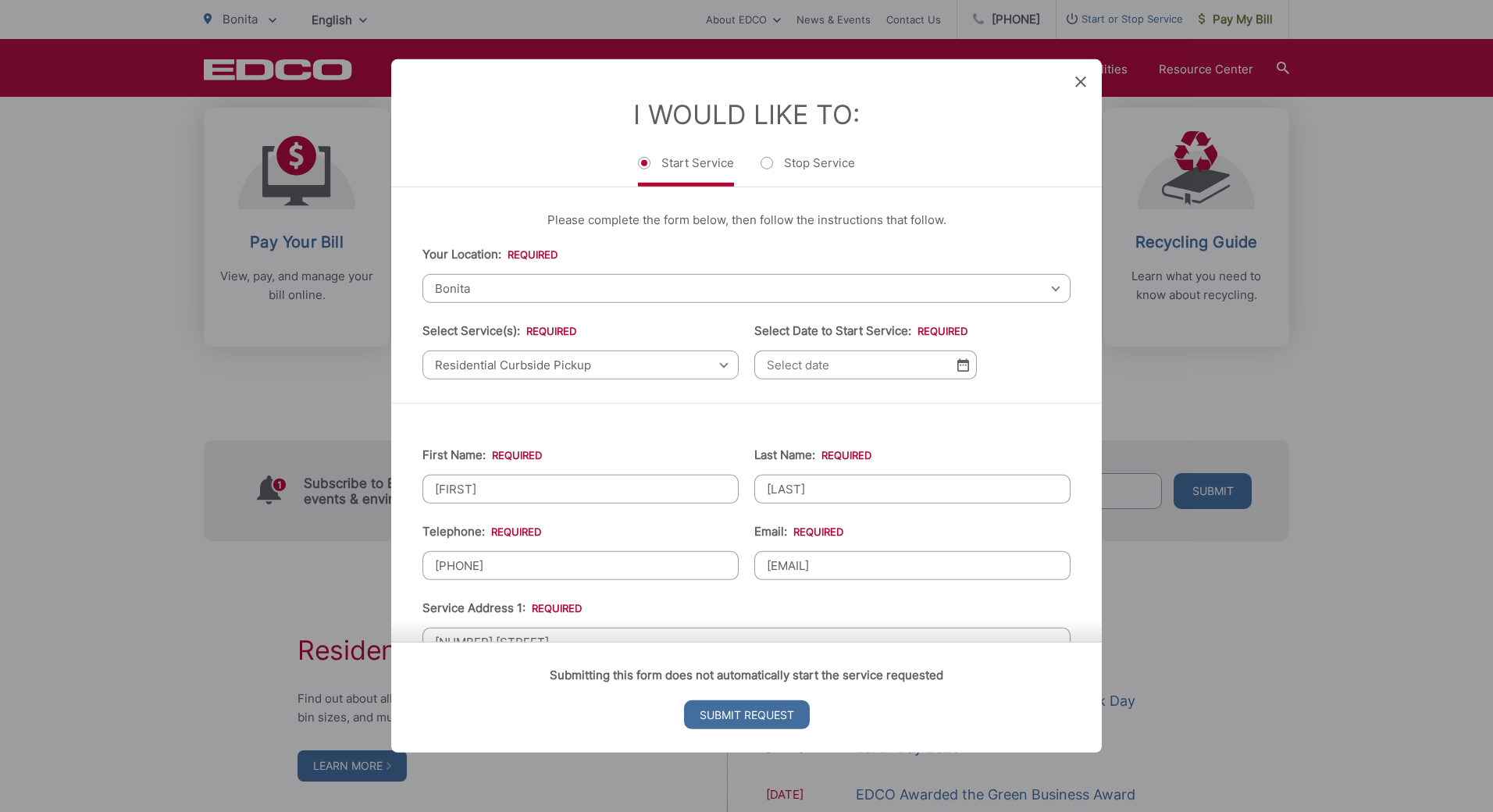 click 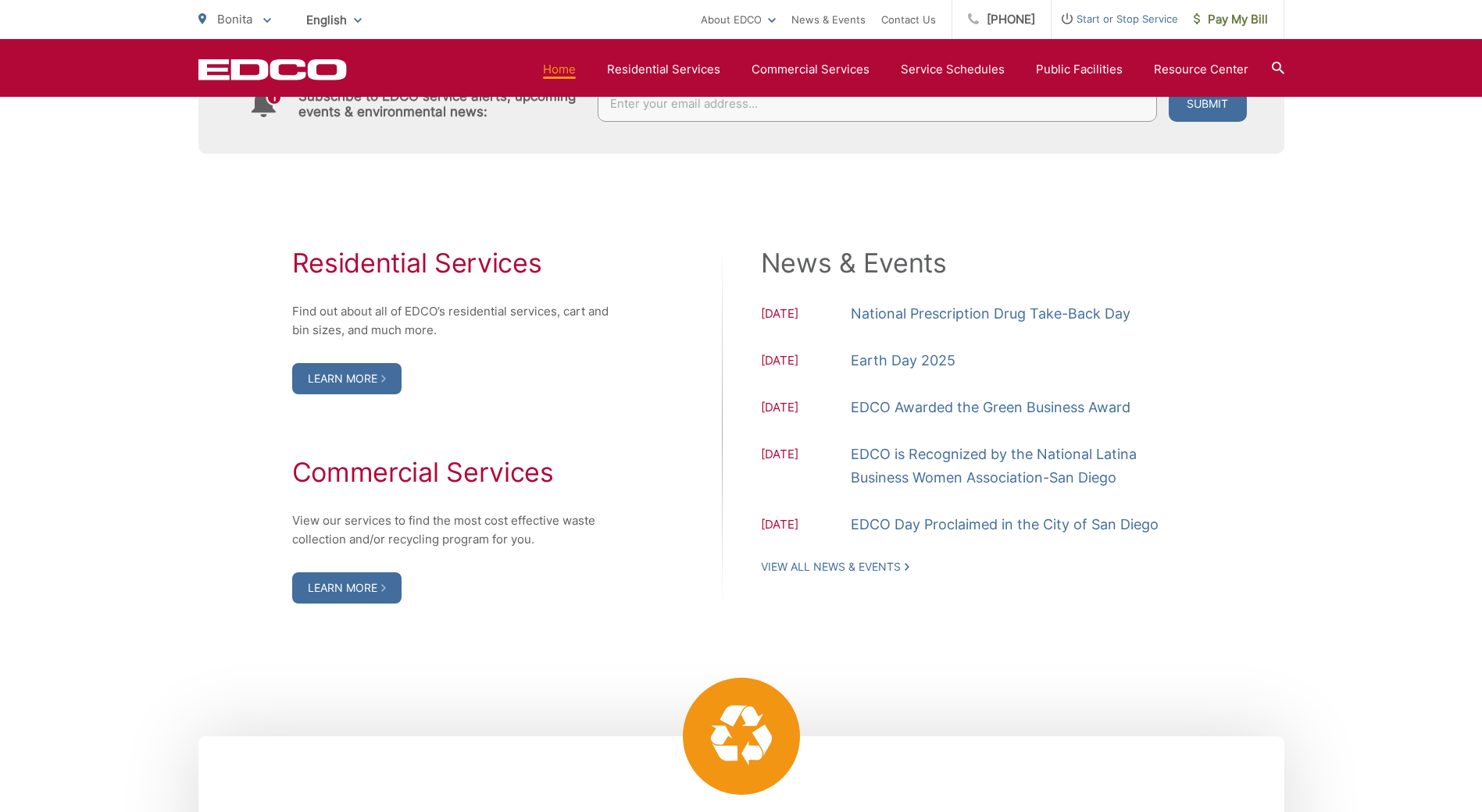 scroll, scrollTop: 1060, scrollLeft: 0, axis: vertical 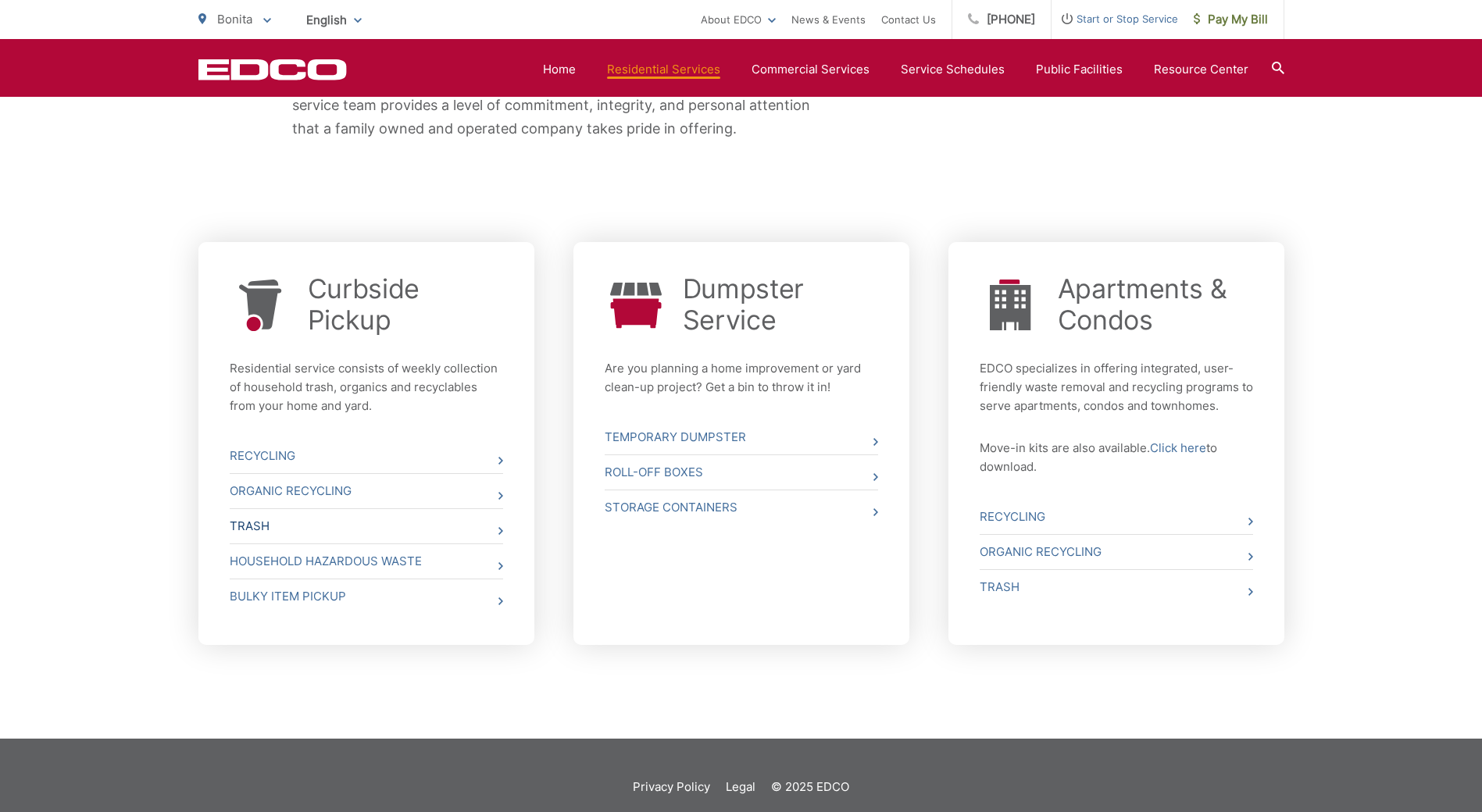click on "Trash" at bounding box center (366, 526) 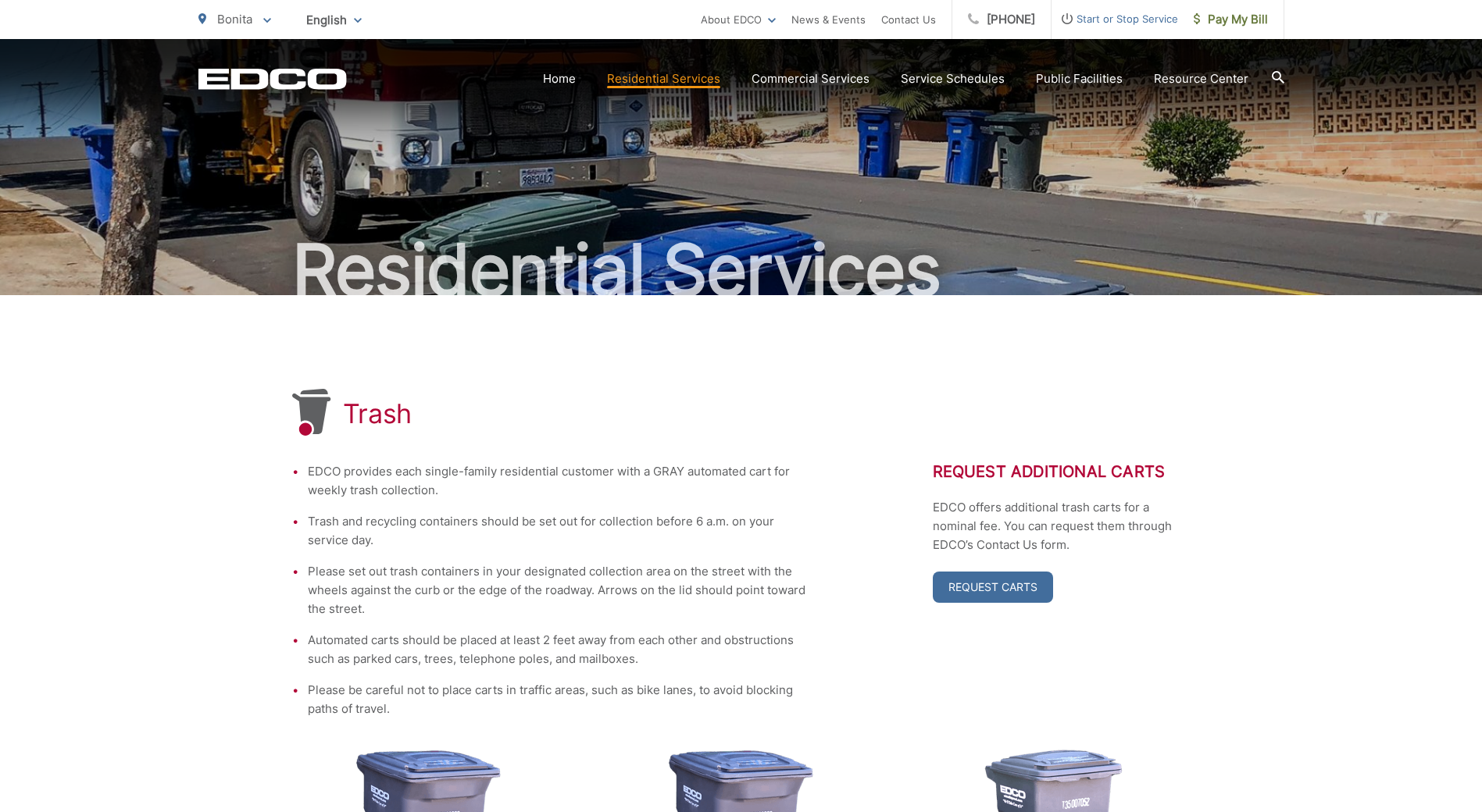 scroll, scrollTop: 0, scrollLeft: 0, axis: both 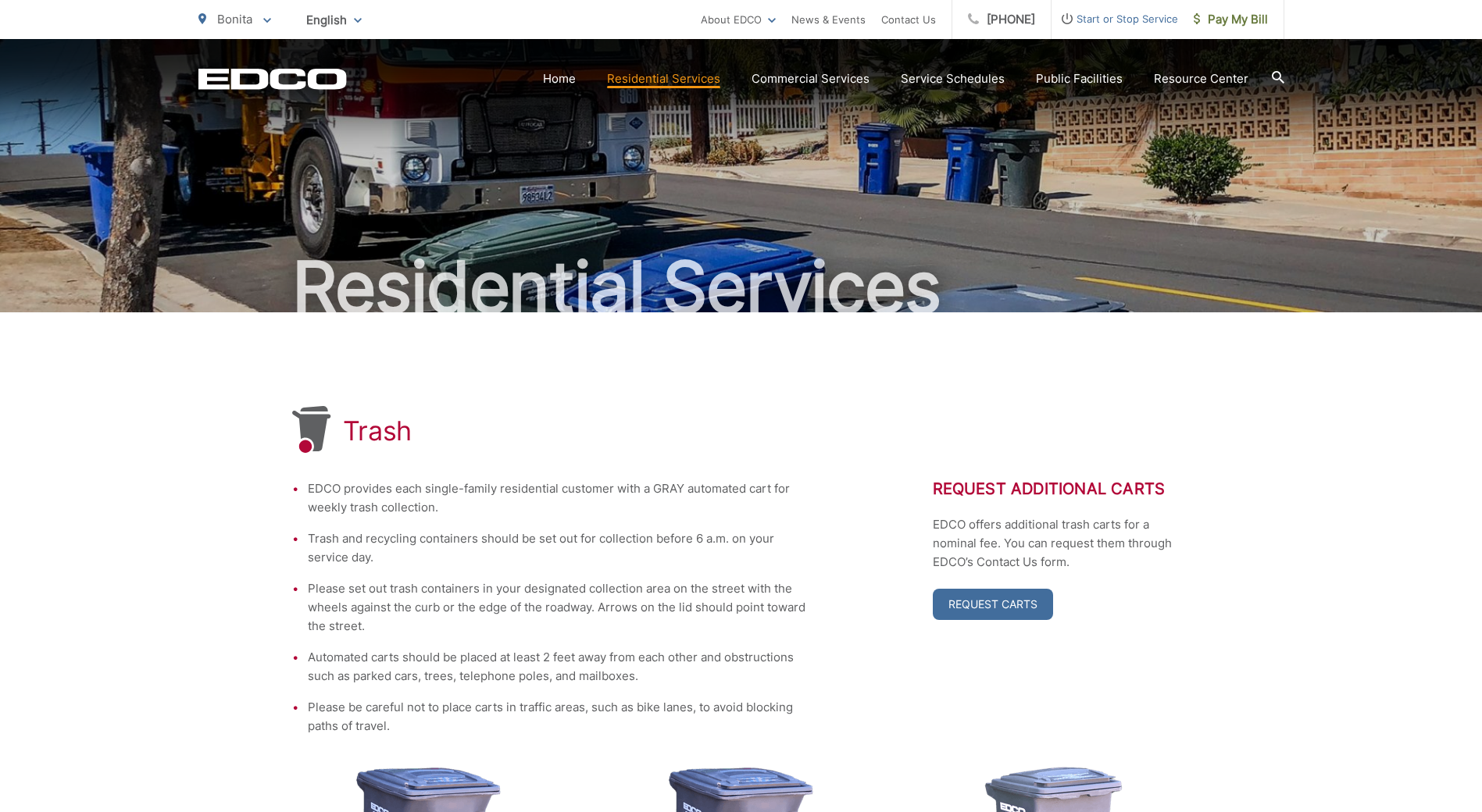 click on "Trash
EDCO provides each single-family residential customer with a GRAY automated cart for weekly trash collection.
Trash and recycling containers should be set out for collection before 6 a.m. on your service day.
Please set out trash containers in your designated collection area on the street with the wheels against the curb or the edge of the roadway. Arrows on the lid should point toward the street.
Automated carts should be placed at least 2 feet away from each other and obstructions such as parked cars, trees, telephone poles, and mailboxes.
Please be careful not to place carts in traffic areas, such as bike lanes, to avoid blocking paths of travel.
Request Additional Carts
EDCO offers additional trash carts for a nominal fee. You can request them through EDCO’s Contact Us form.
Request Carts" at bounding box center (741, 824) 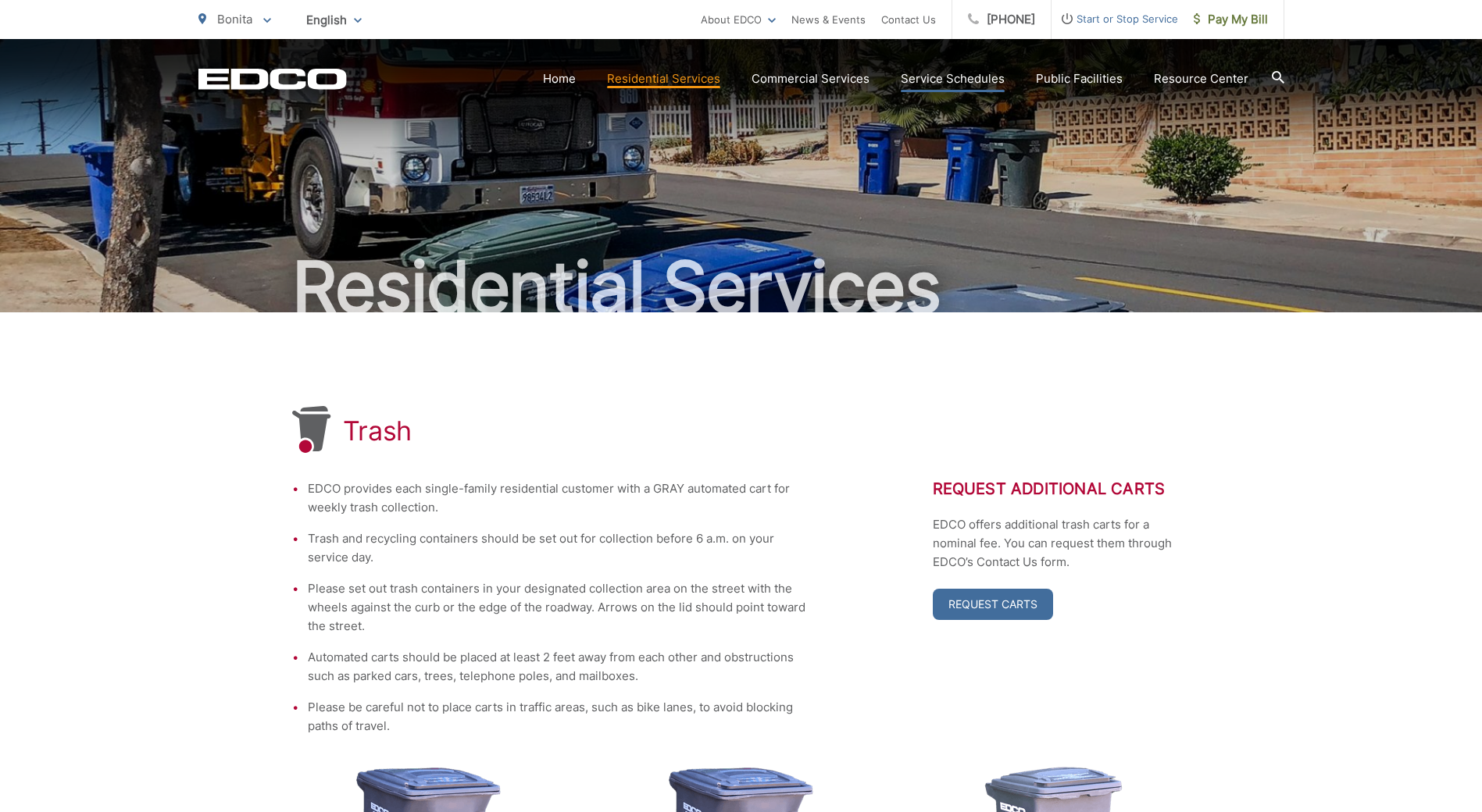 click on "Service Schedules" at bounding box center [952, 79] 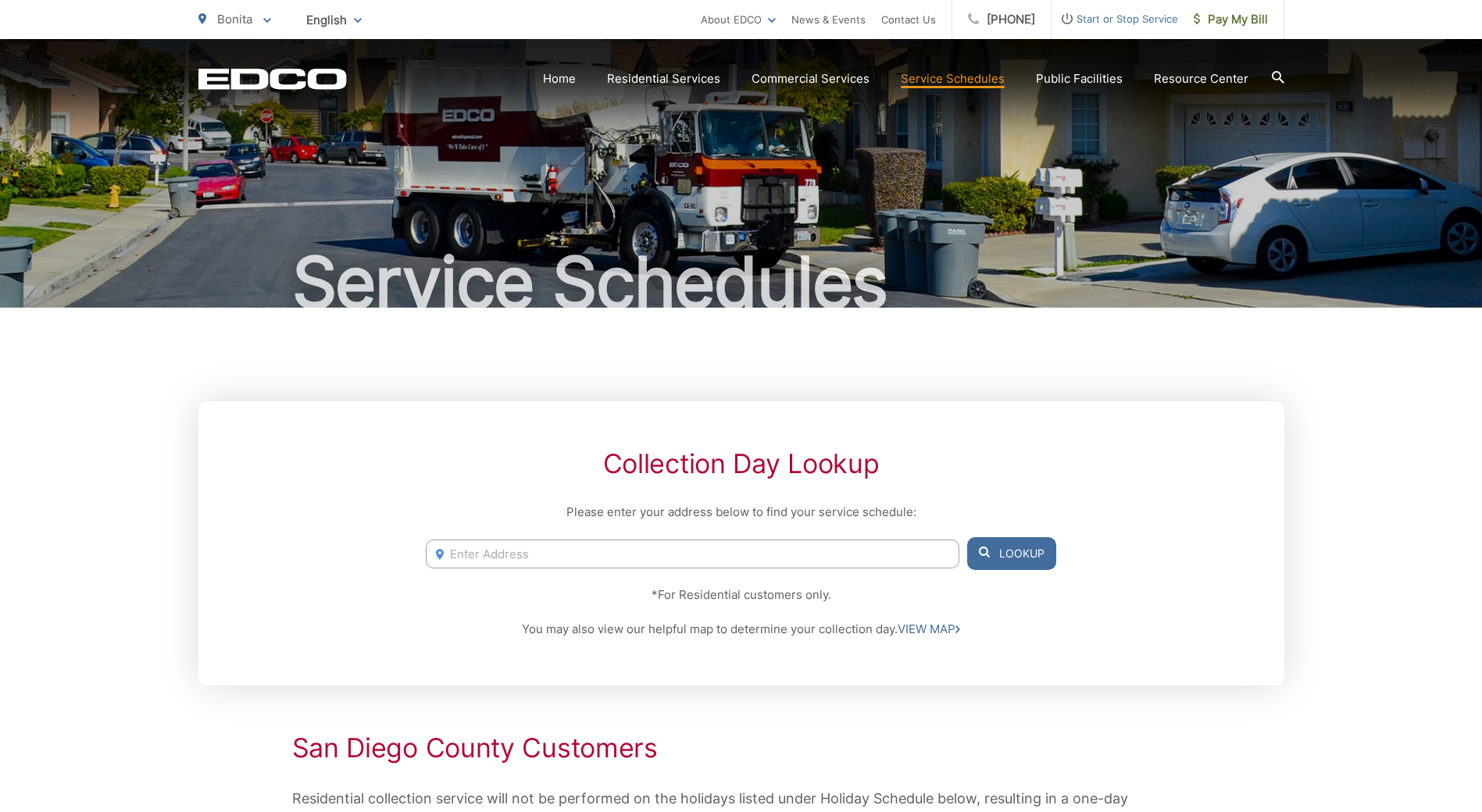 scroll, scrollTop: 78, scrollLeft: 0, axis: vertical 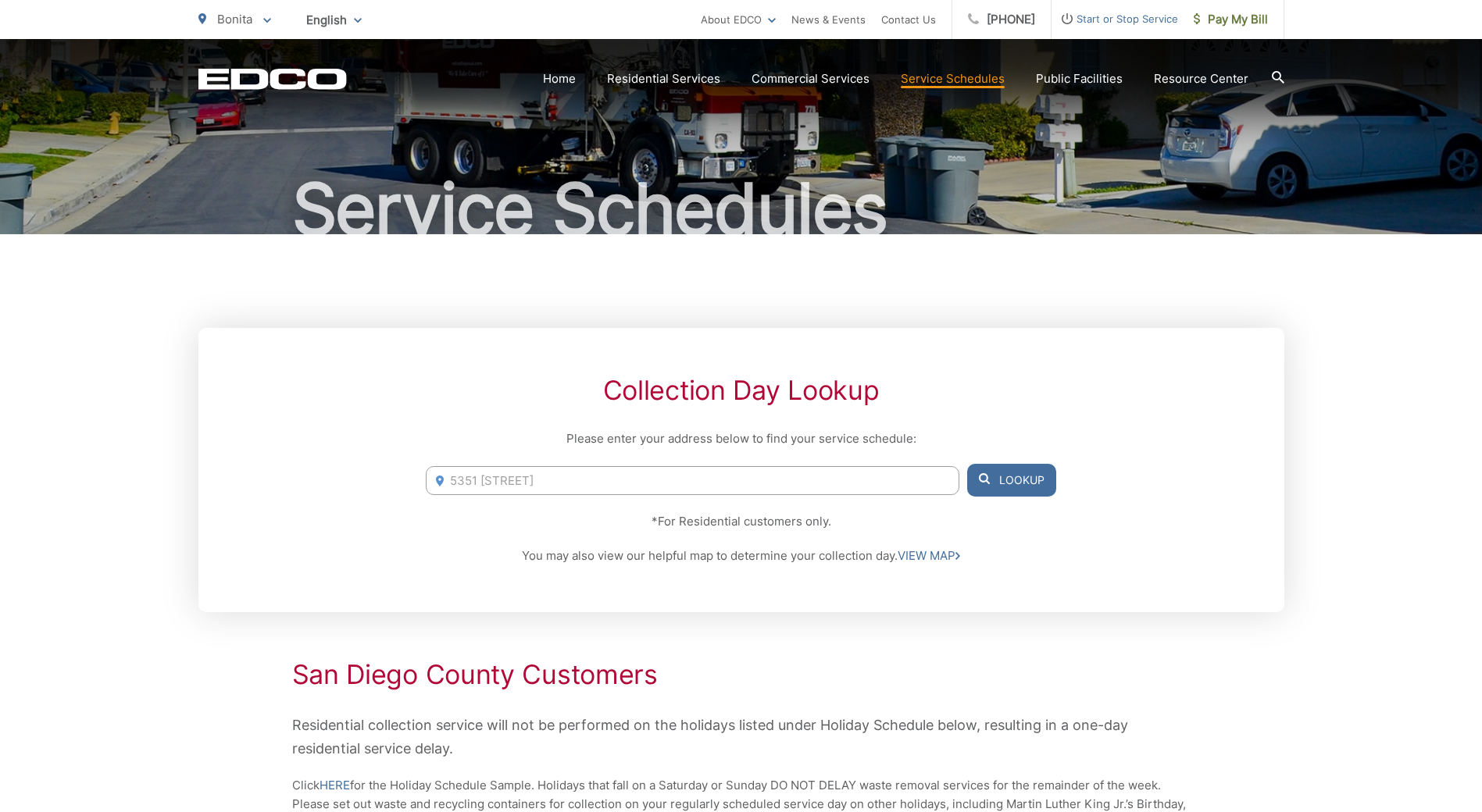 type on "5351 [STREET]" 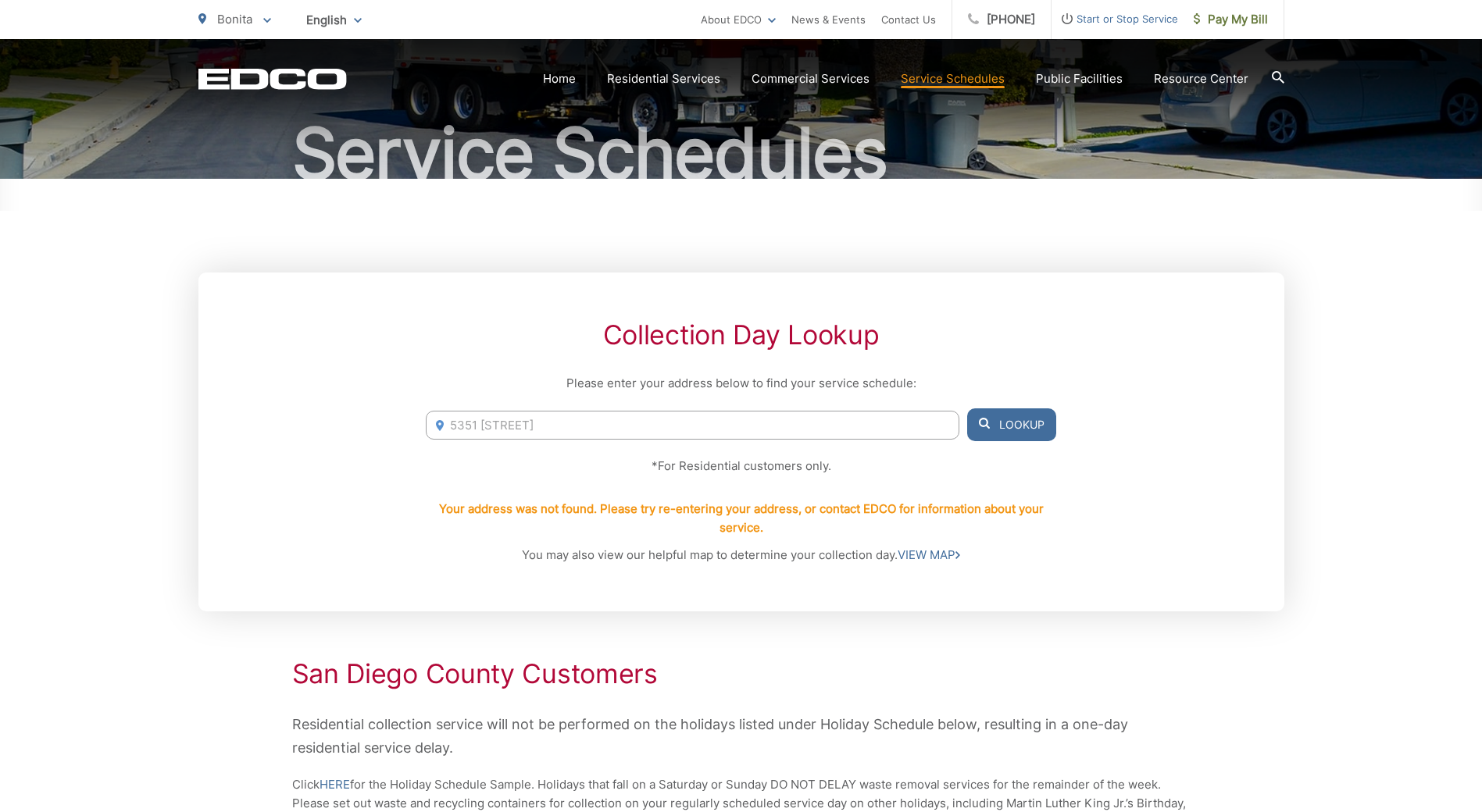 scroll, scrollTop: 0, scrollLeft: 0, axis: both 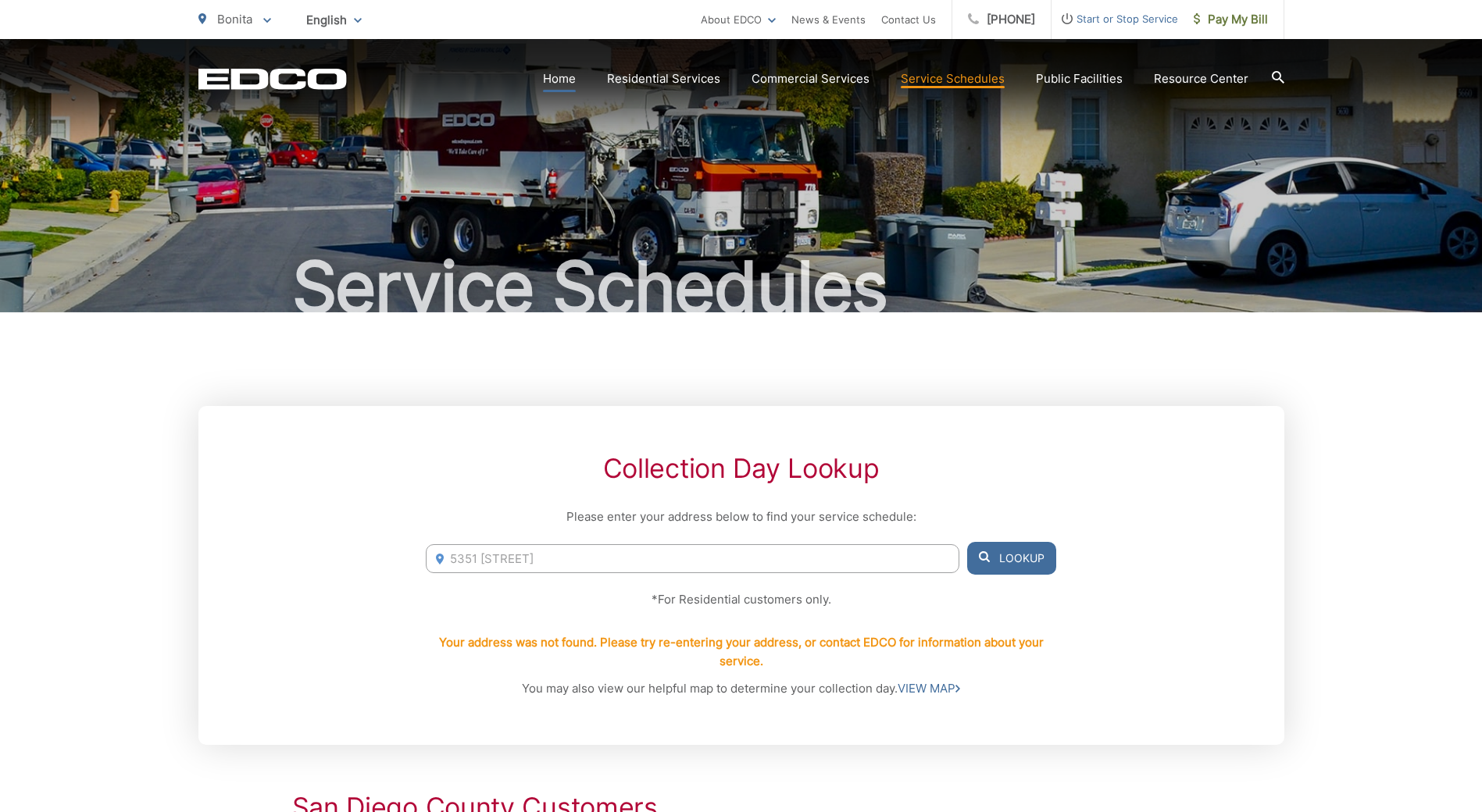 click on "Home" at bounding box center (559, 79) 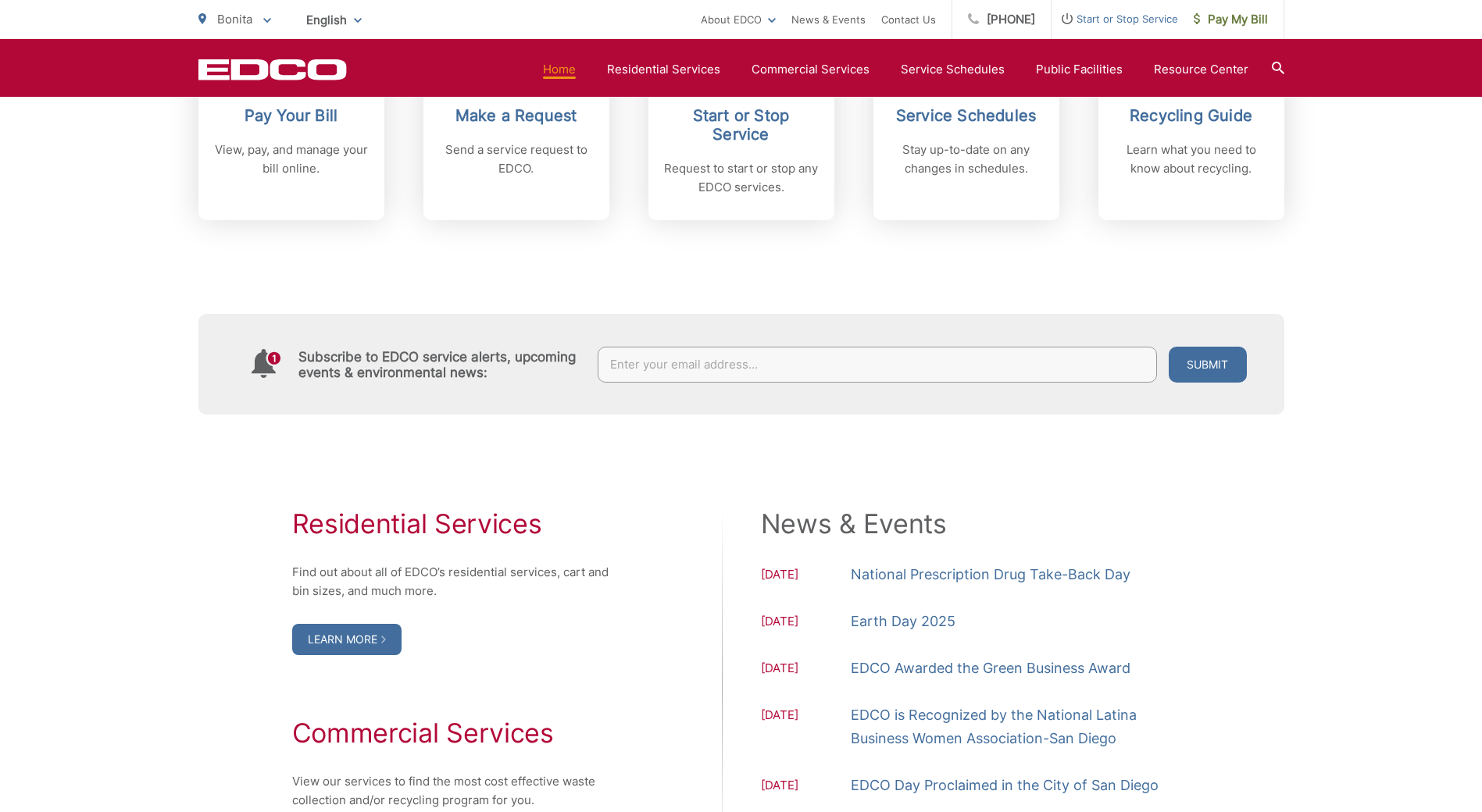 scroll, scrollTop: 606, scrollLeft: 0, axis: vertical 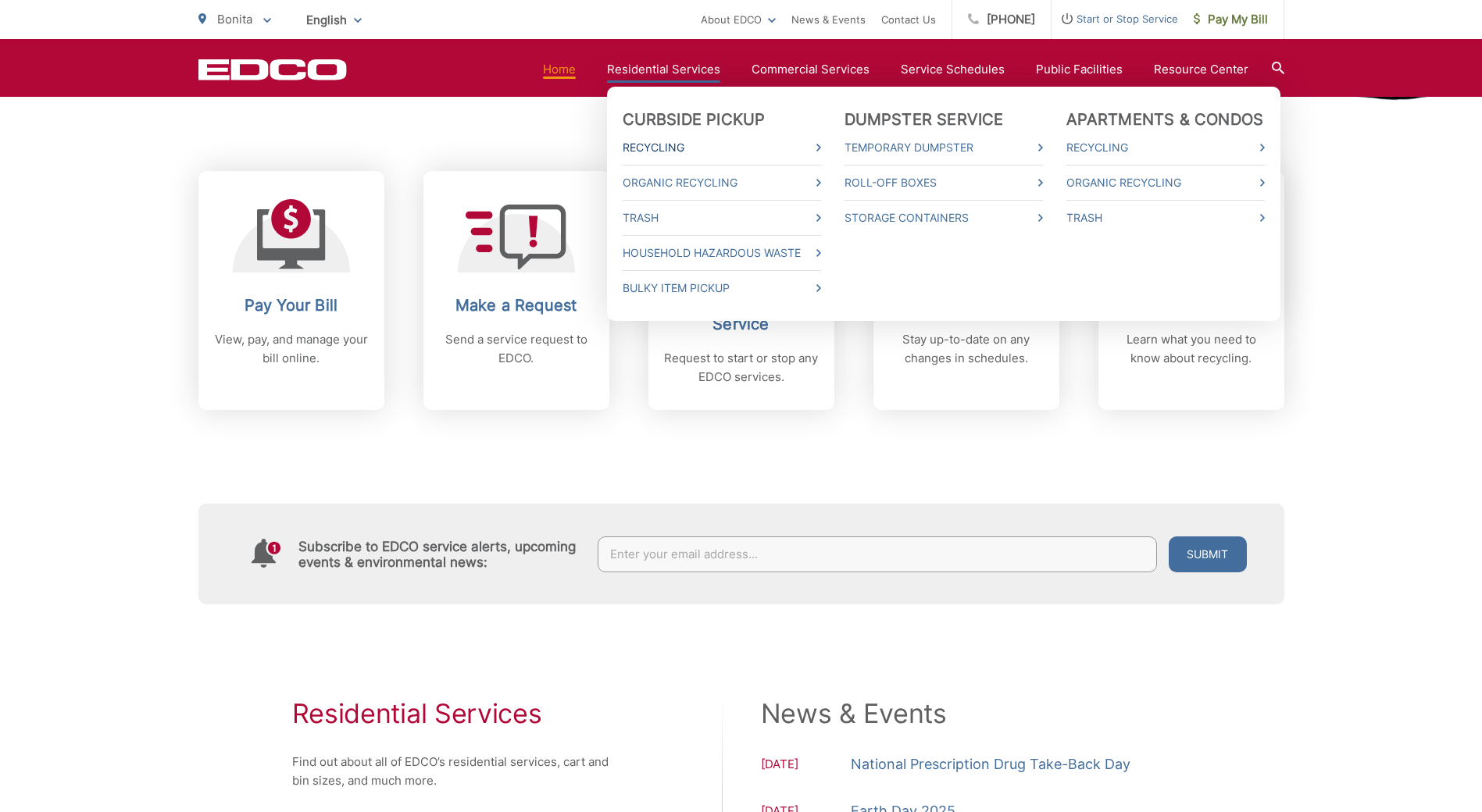 click on "Recycling" at bounding box center [722, 148] 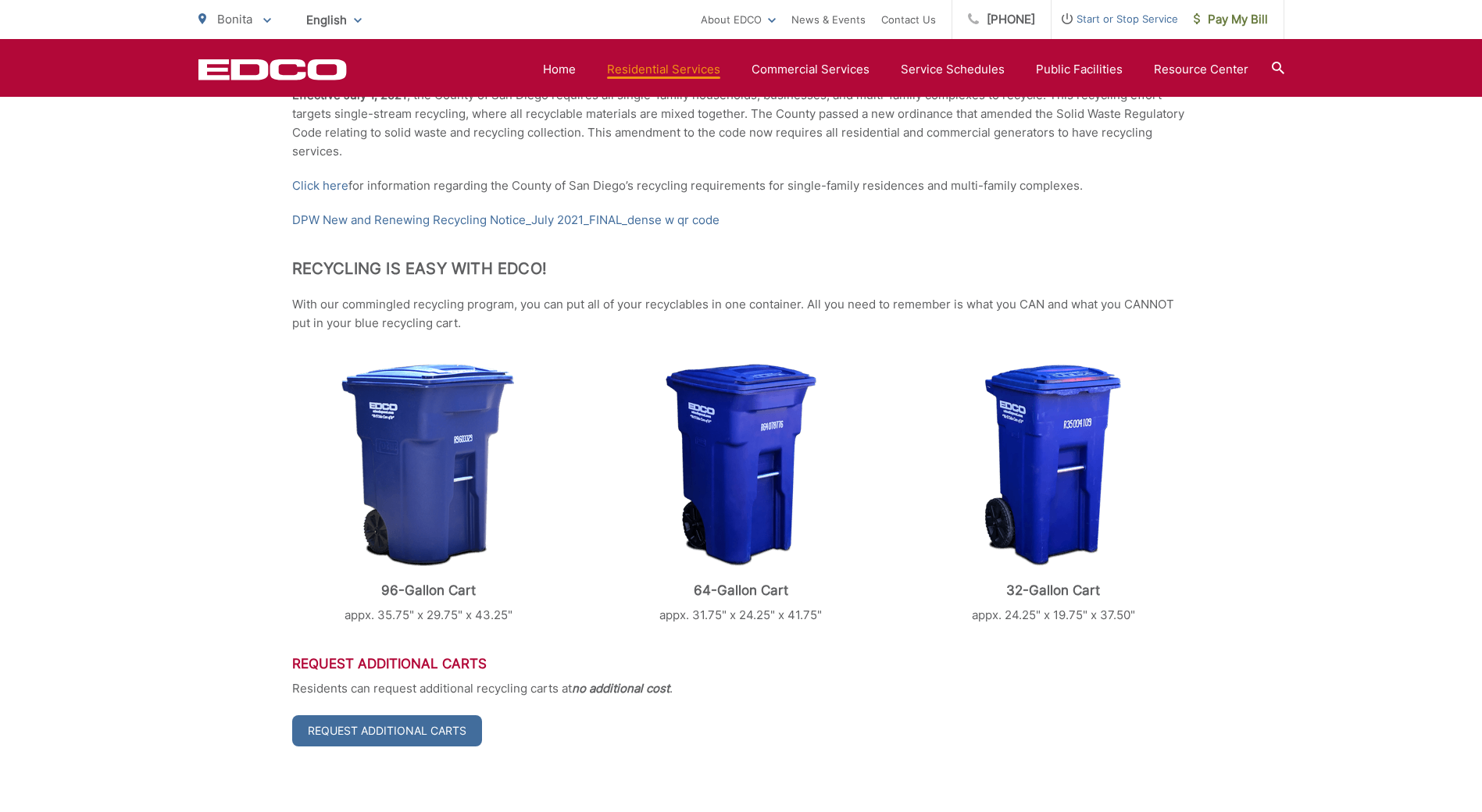 scroll, scrollTop: 234, scrollLeft: 0, axis: vertical 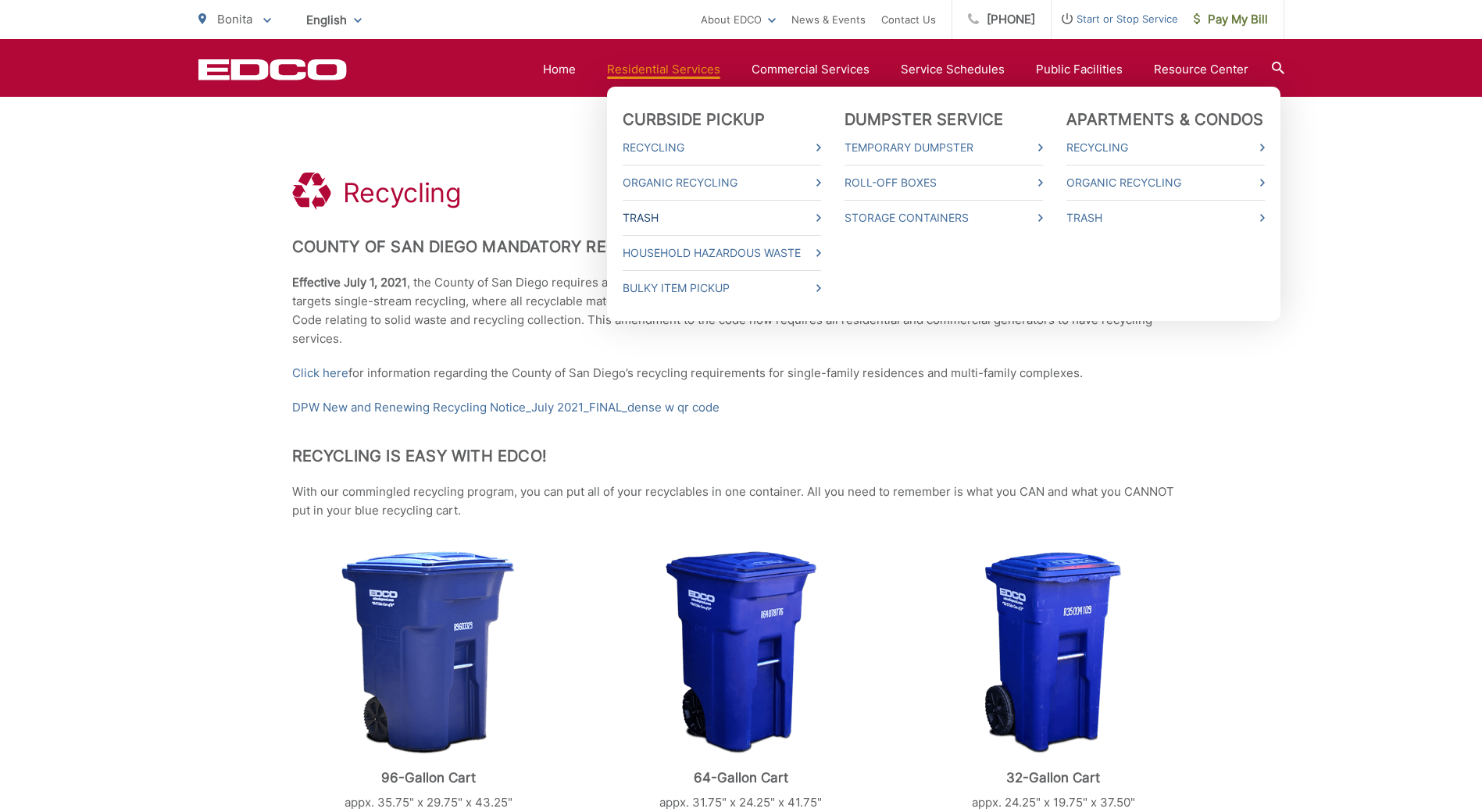 click on "Trash" at bounding box center [722, 218] 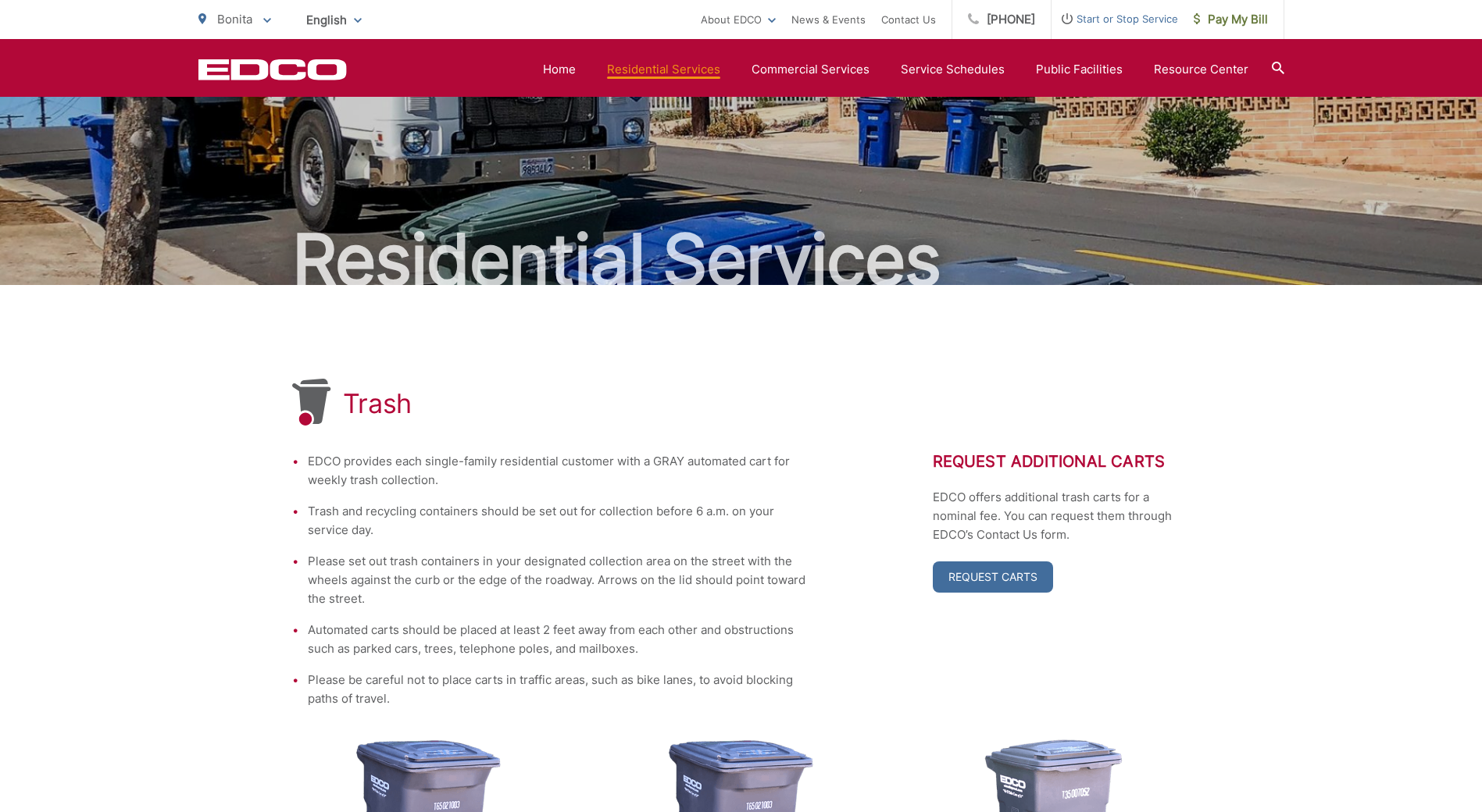scroll, scrollTop: 0, scrollLeft: 0, axis: both 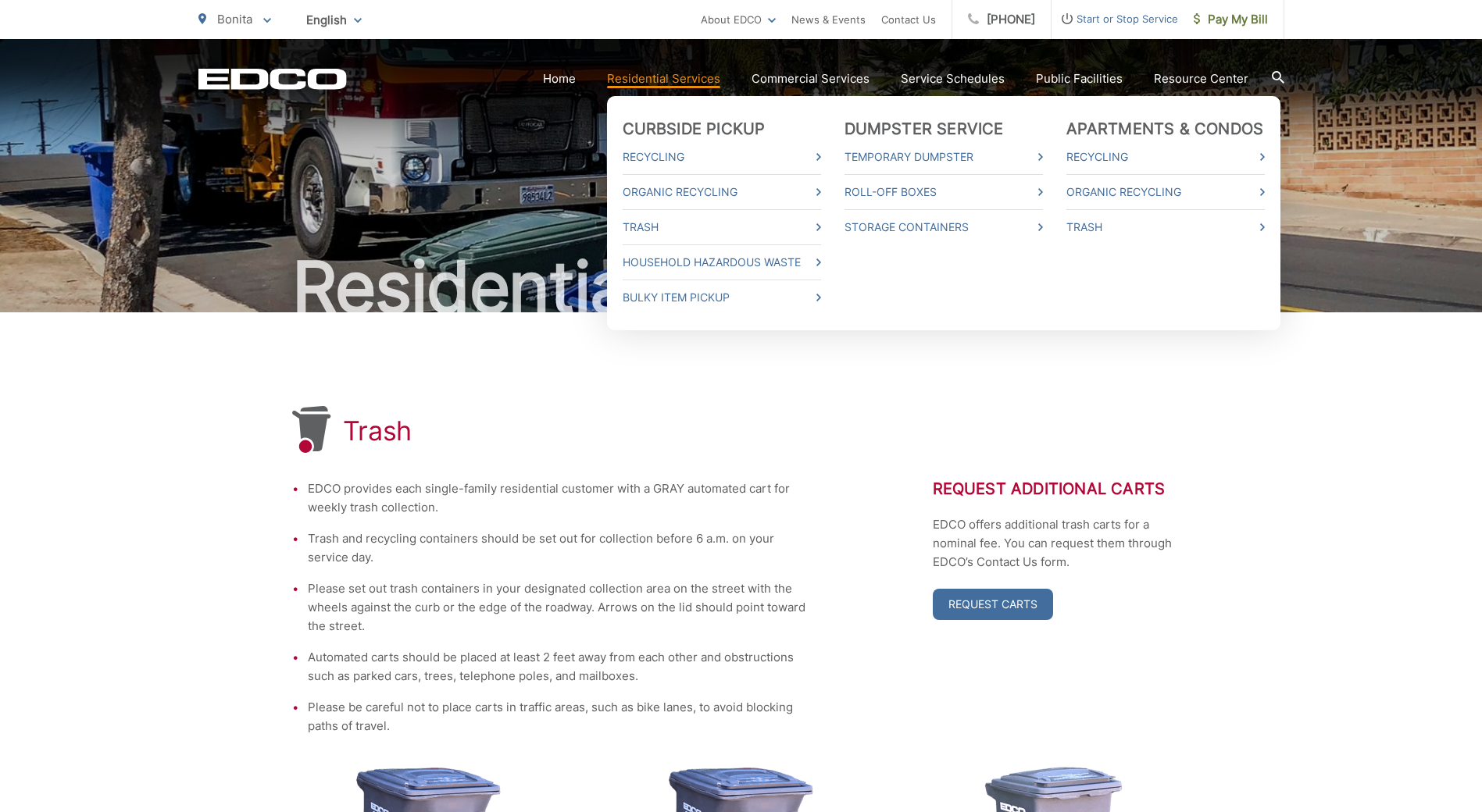 drag, startPoint x: 830, startPoint y: 73, endPoint x: 634, endPoint y: 78, distance: 196.0638 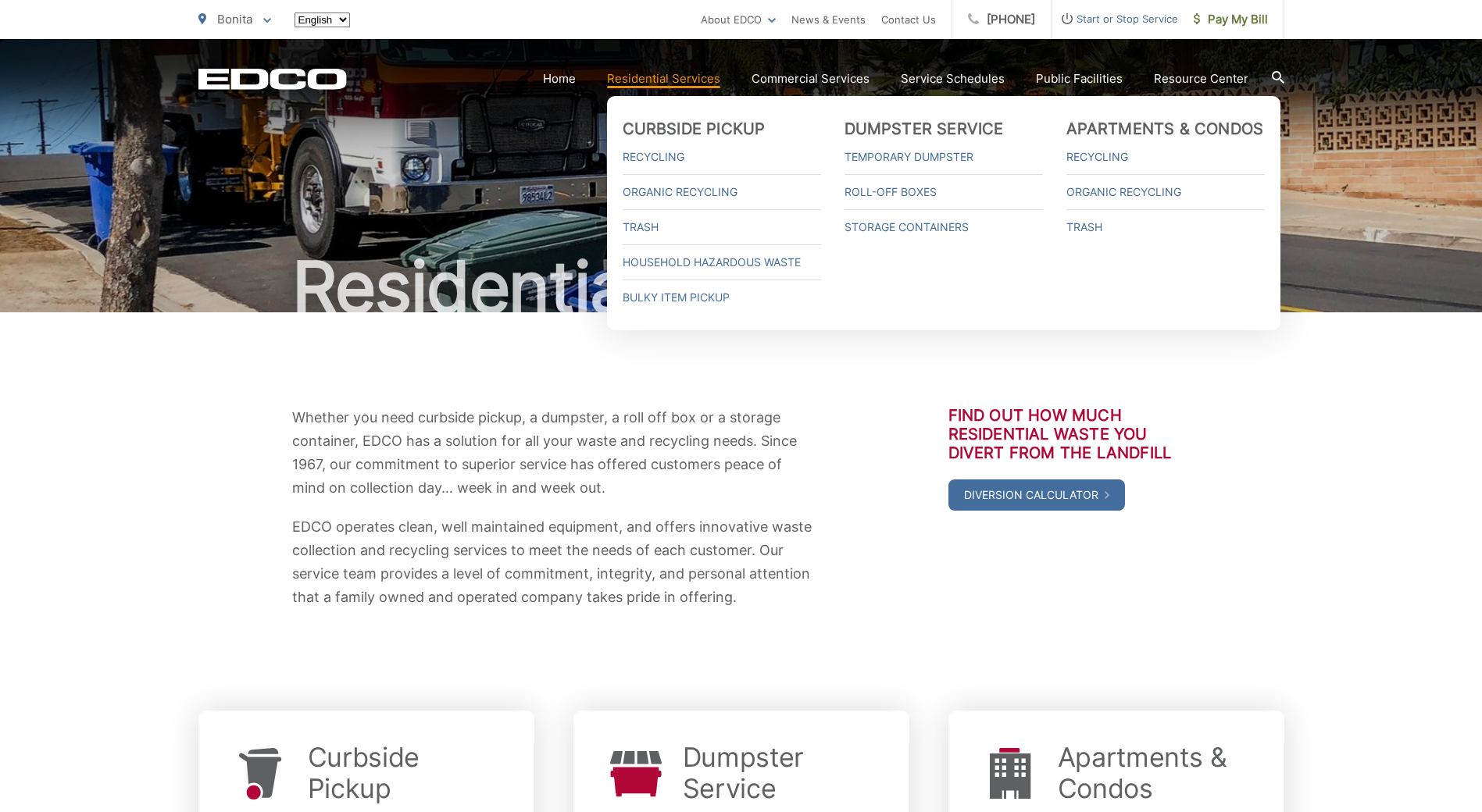 scroll, scrollTop: 0, scrollLeft: 0, axis: both 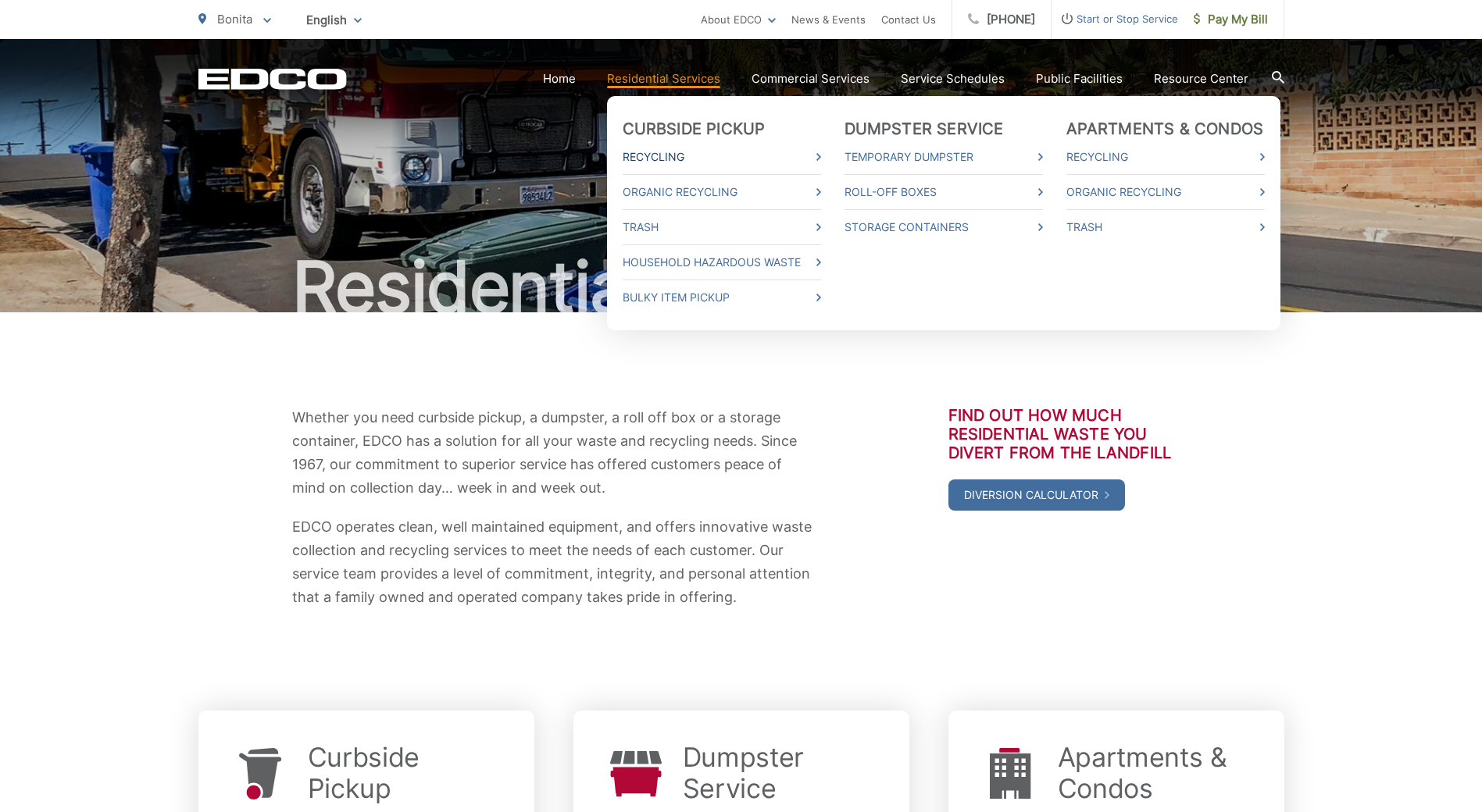 click on "Recycling" at bounding box center (722, 157) 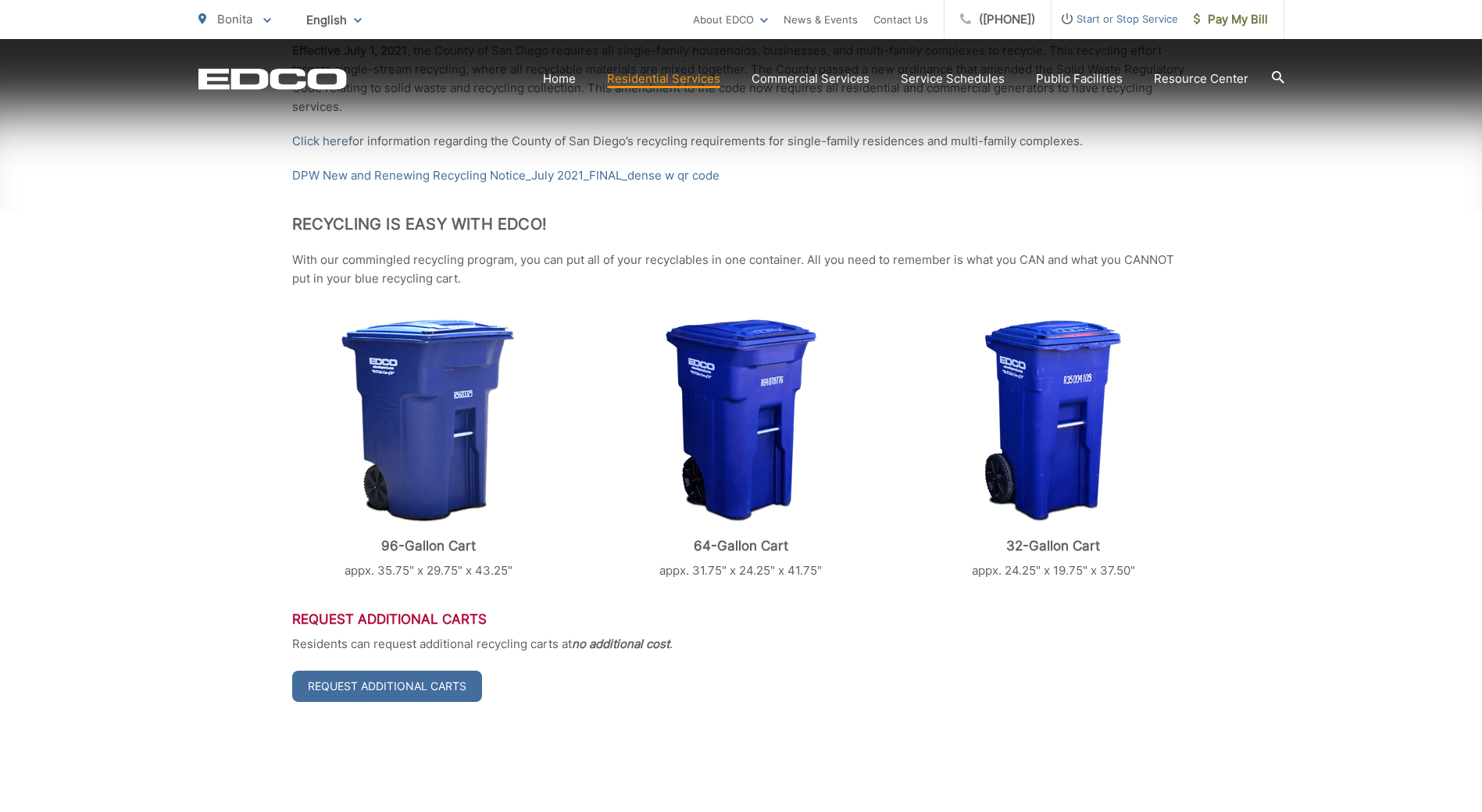 scroll, scrollTop: 468, scrollLeft: 0, axis: vertical 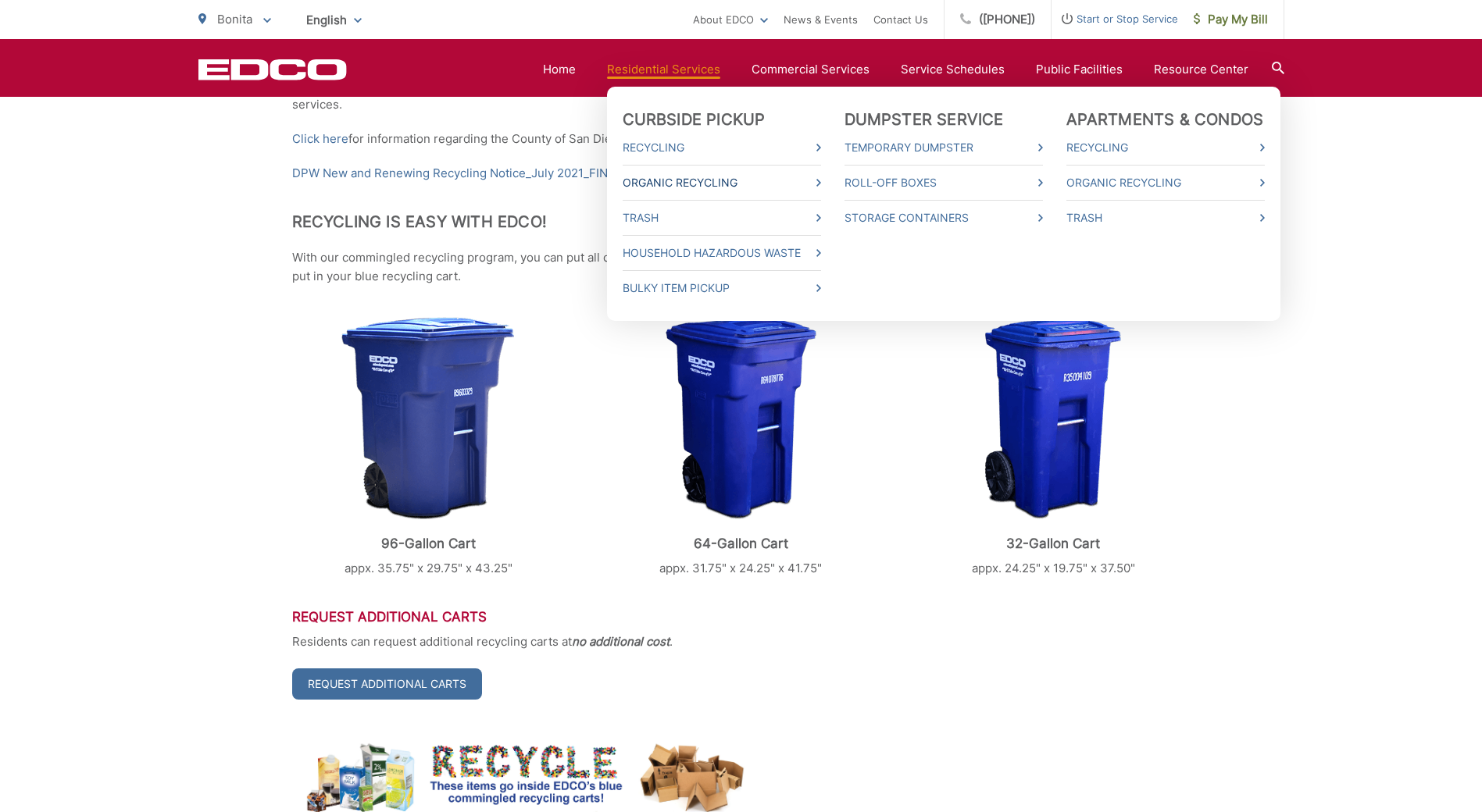 click on "Organic Recycling" at bounding box center (722, 183) 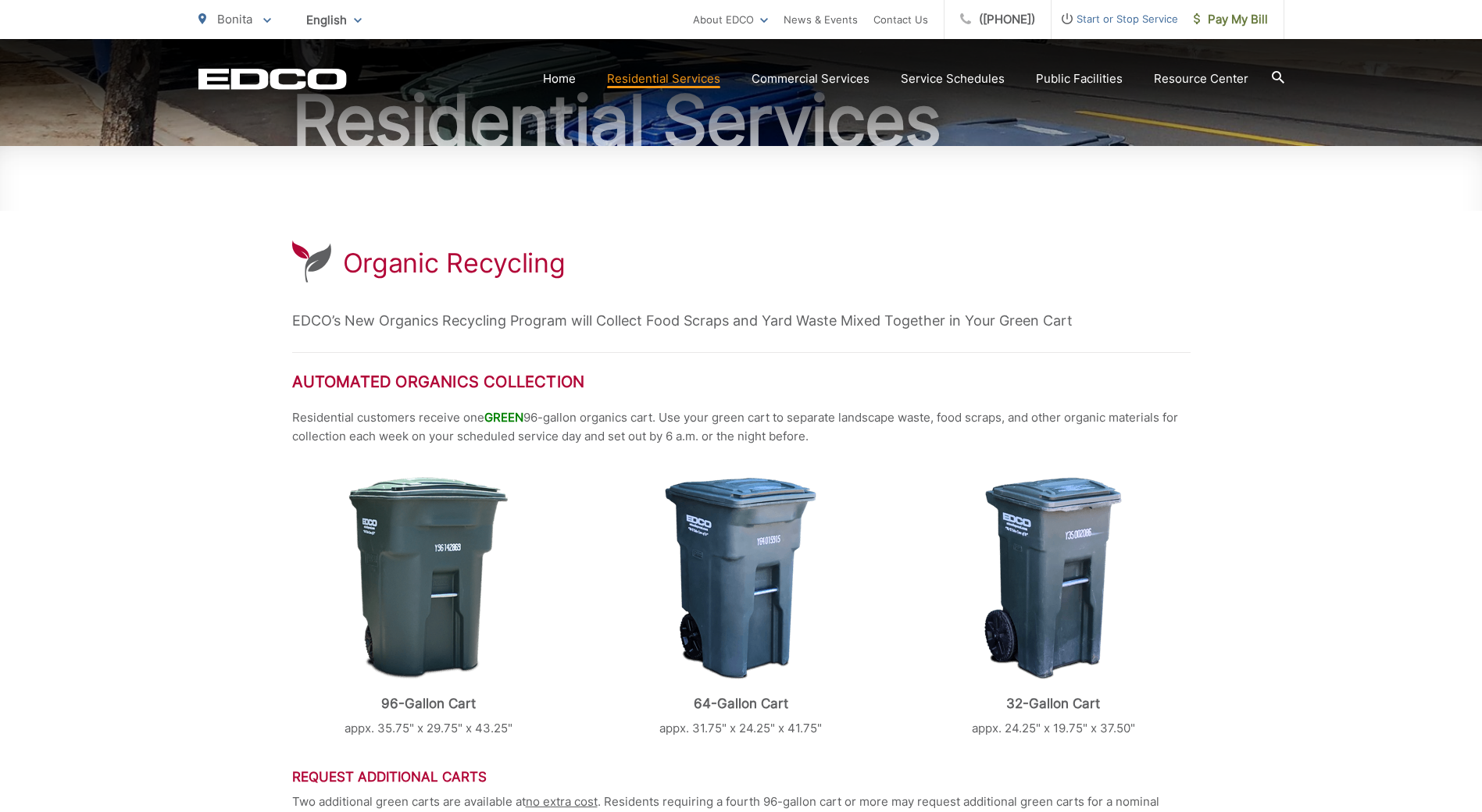 scroll, scrollTop: 78, scrollLeft: 0, axis: vertical 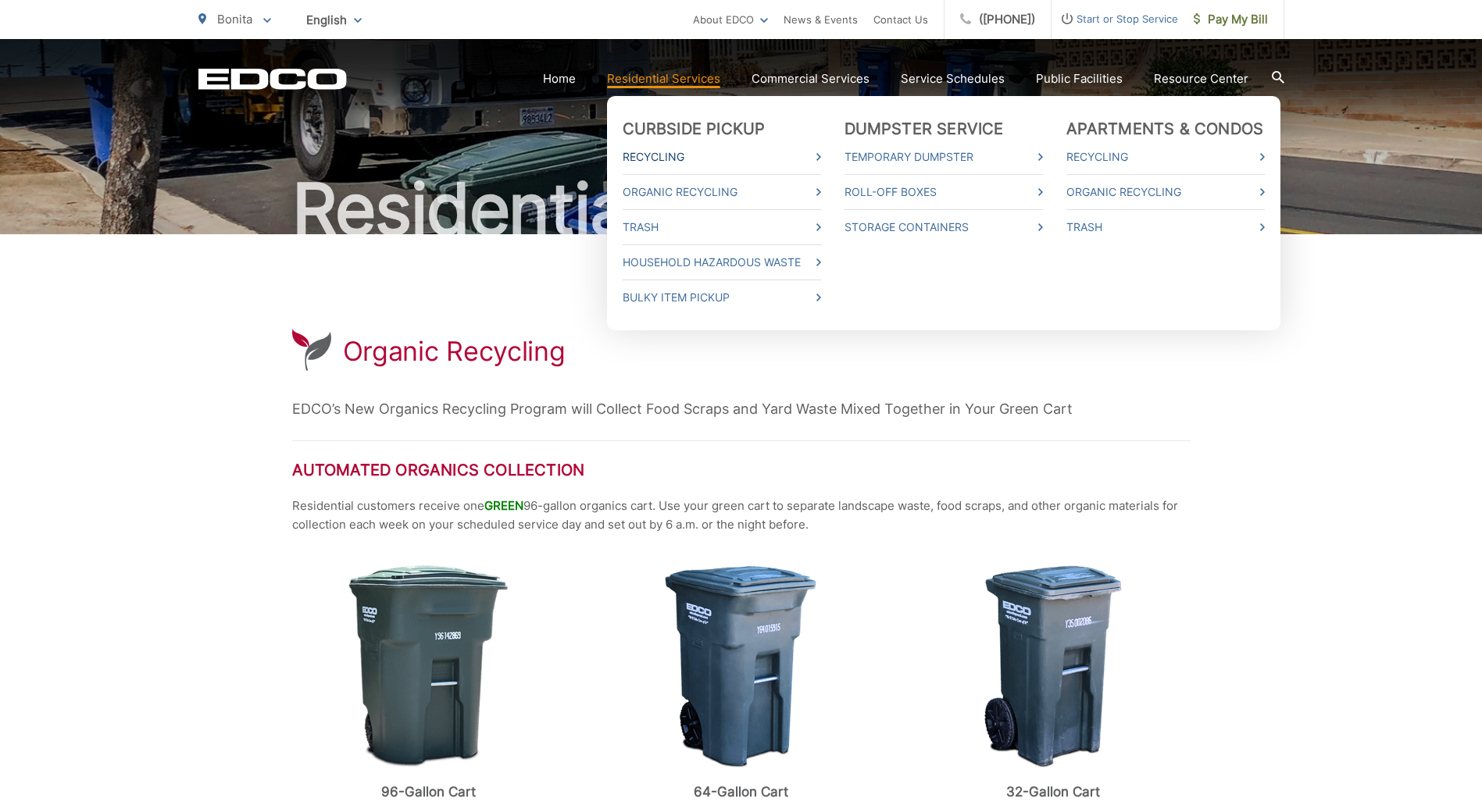 click on "Recycling" at bounding box center (722, 157) 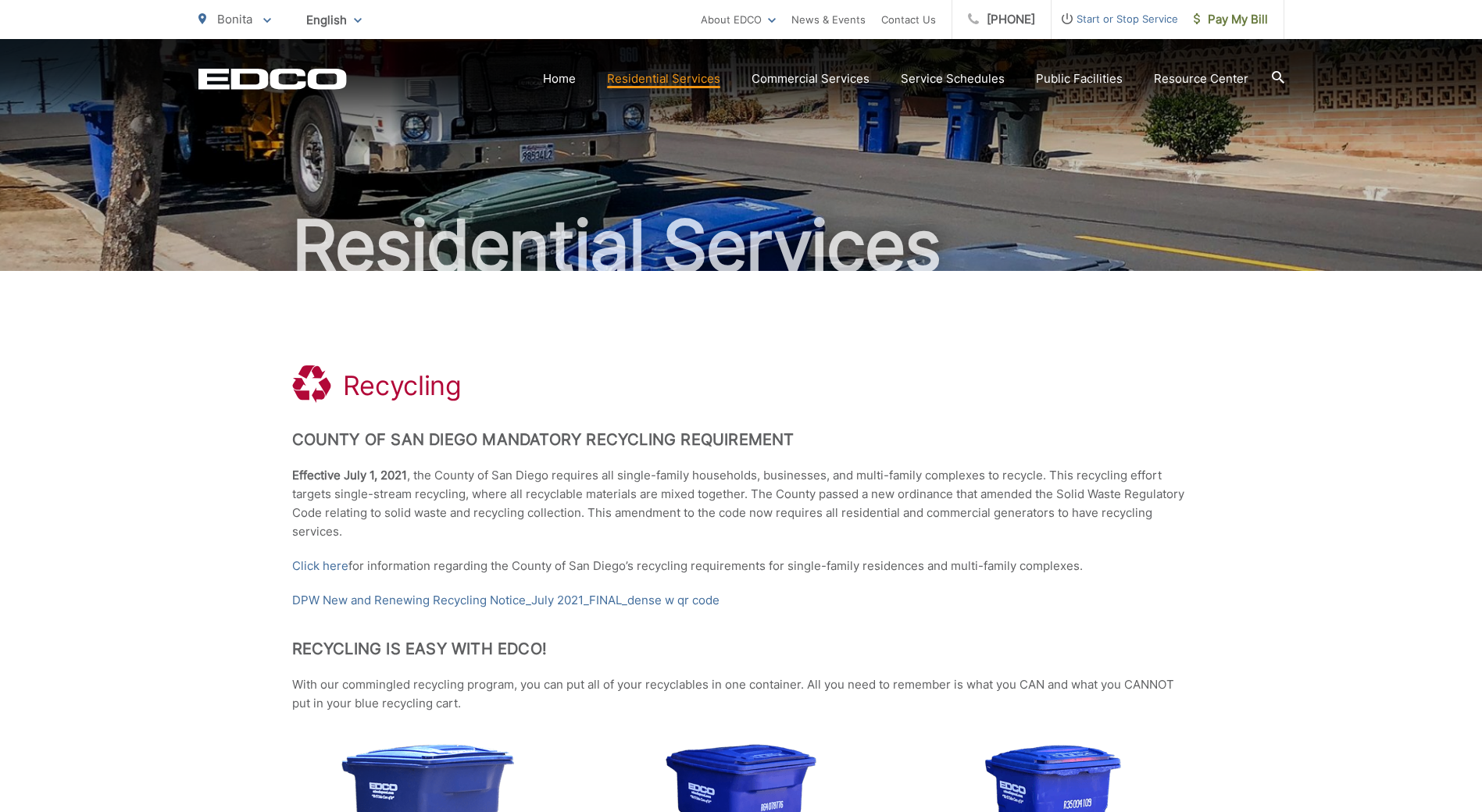 scroll, scrollTop: 0, scrollLeft: 0, axis: both 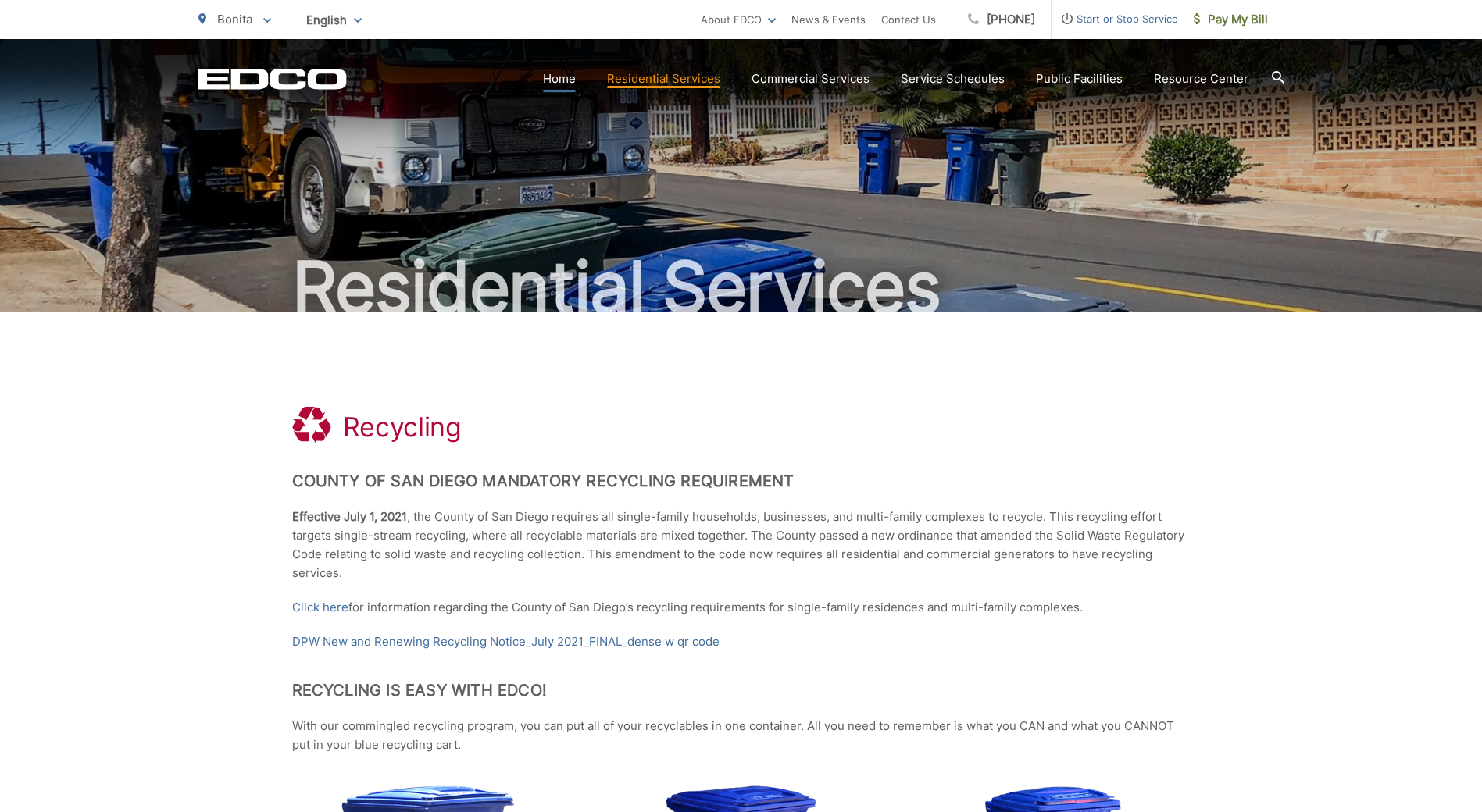 click on "Home" at bounding box center [559, 79] 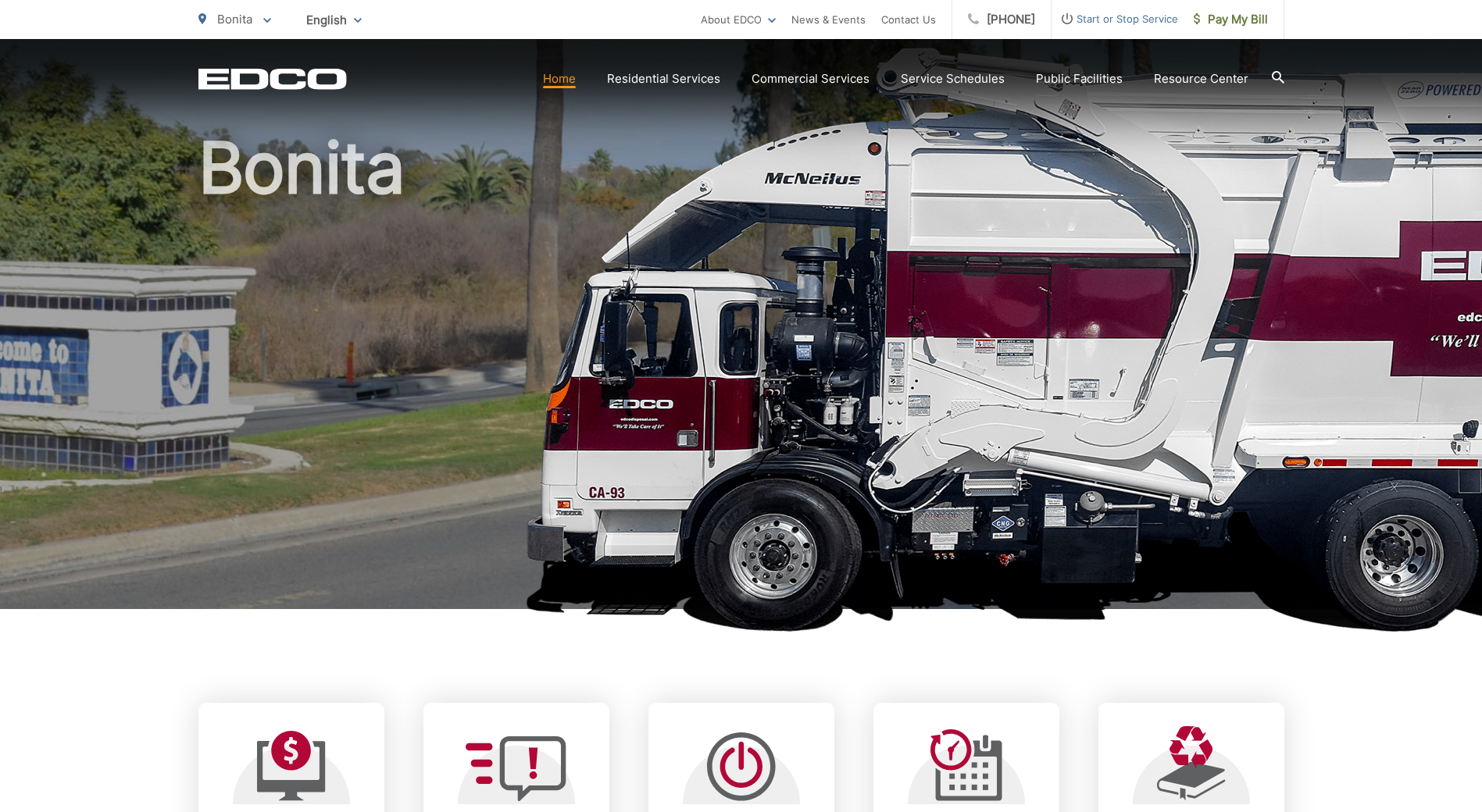 scroll, scrollTop: 156, scrollLeft: 0, axis: vertical 